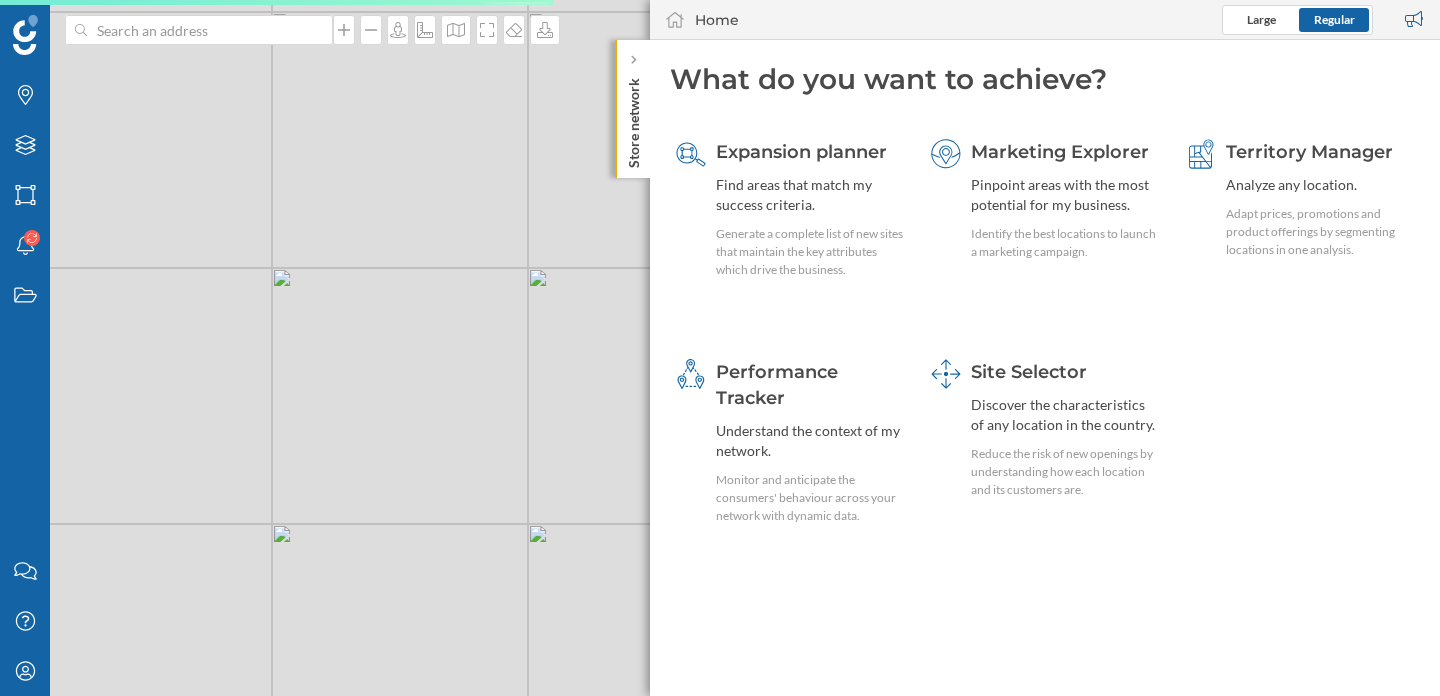 scroll, scrollTop: 0, scrollLeft: 0, axis: both 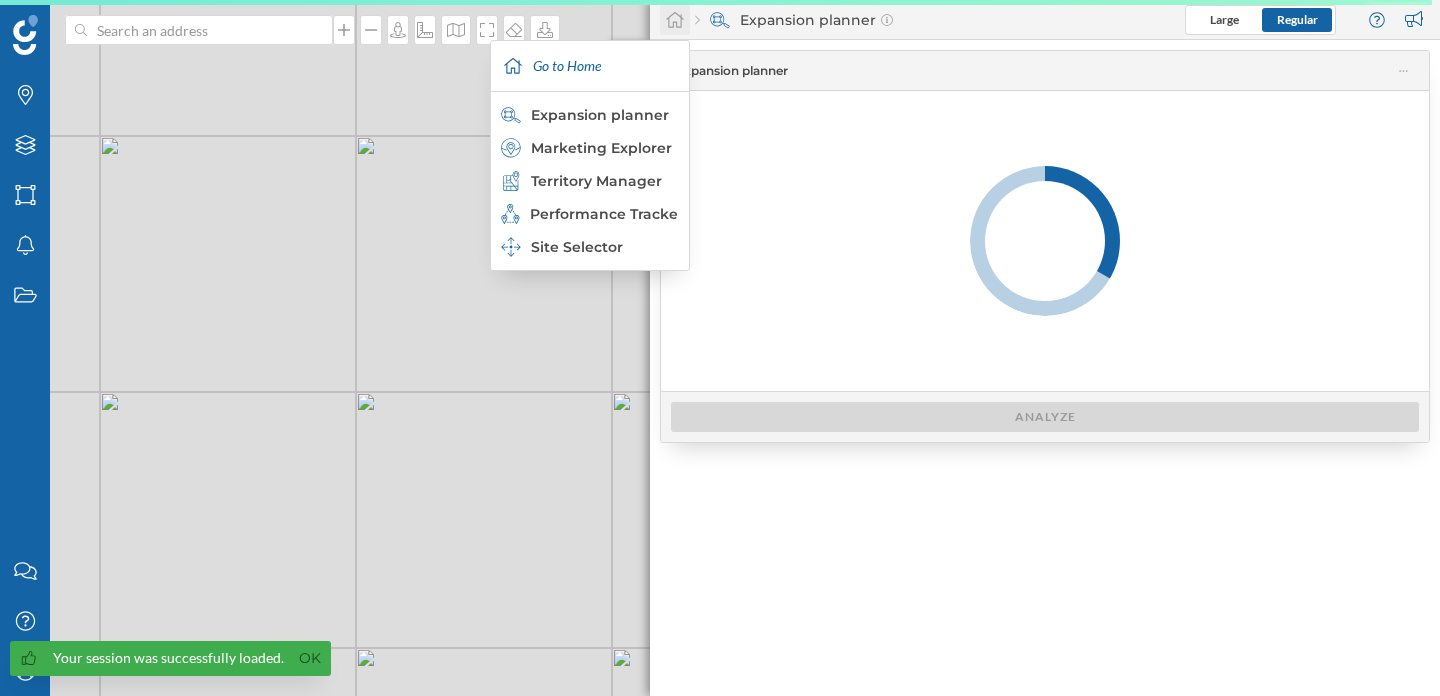 click 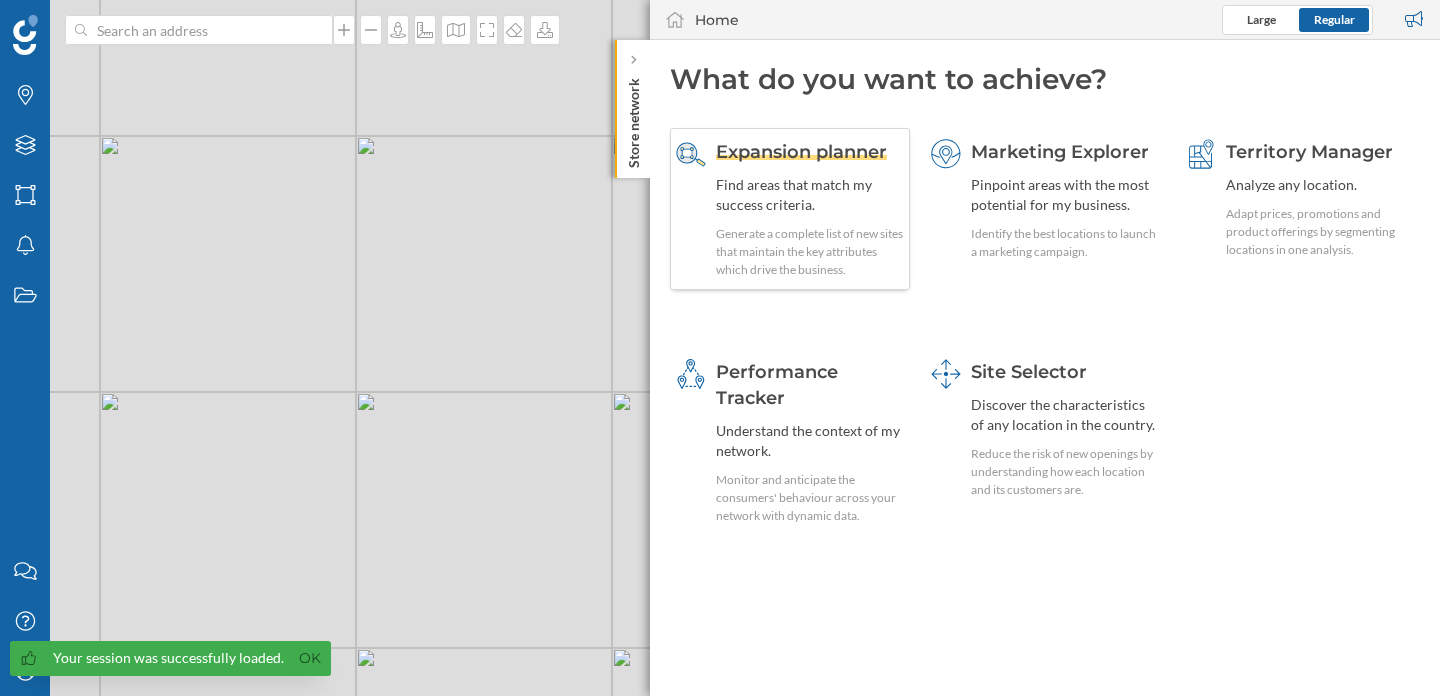 click on "Expansion planner" at bounding box center [801, 152] 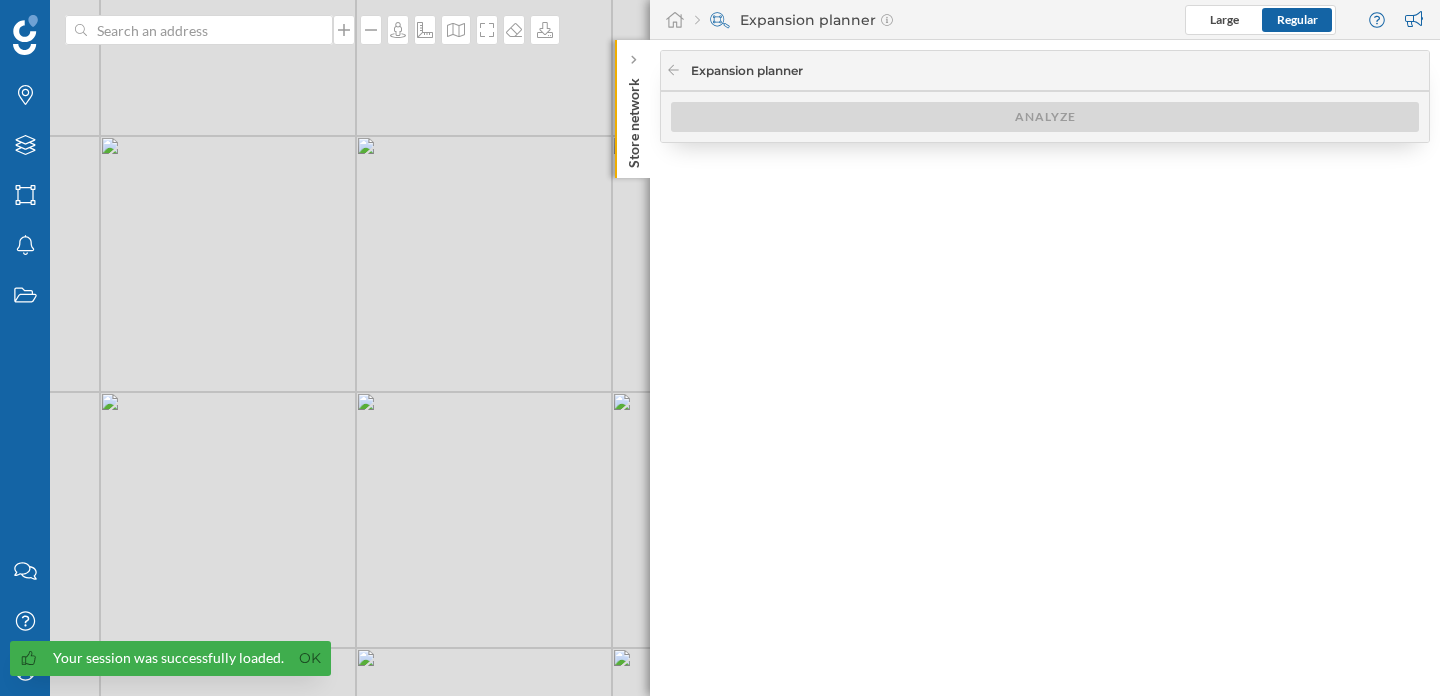 click on "Expansion planner" at bounding box center (747, 71) 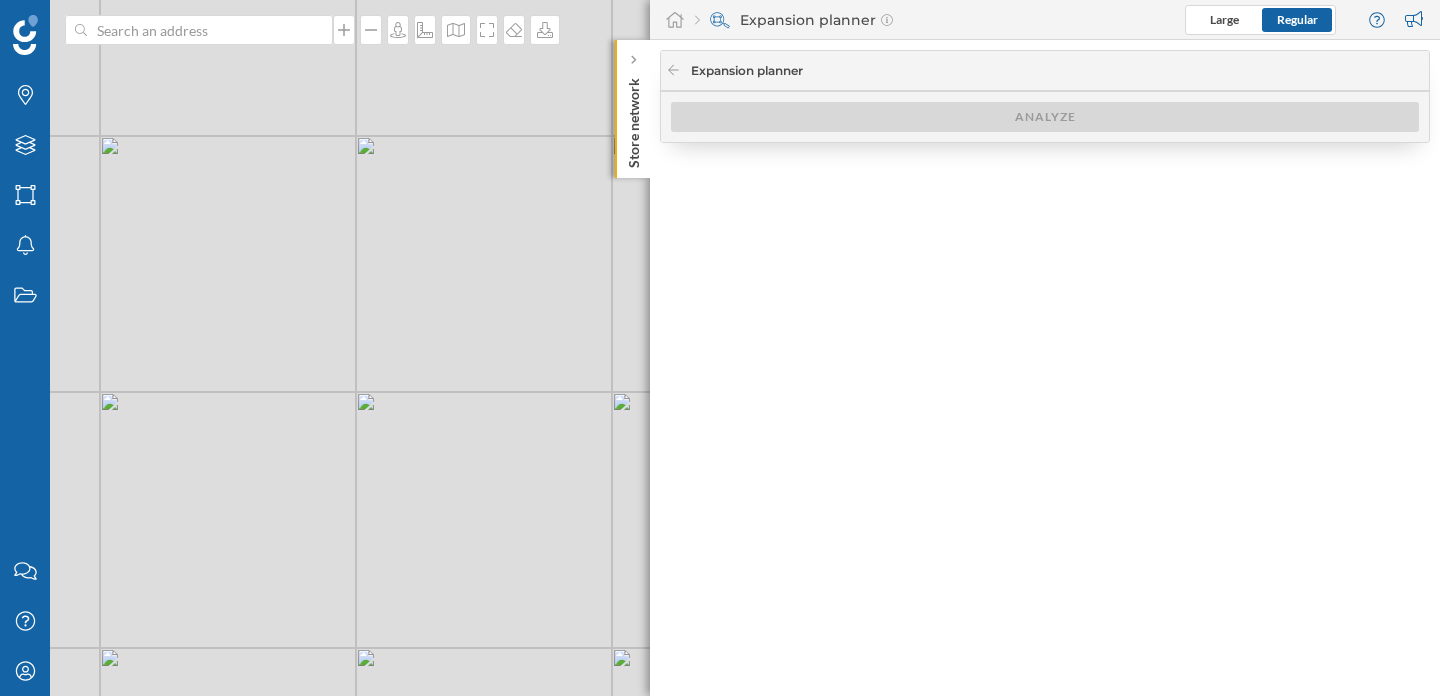click at bounding box center [720, 20] 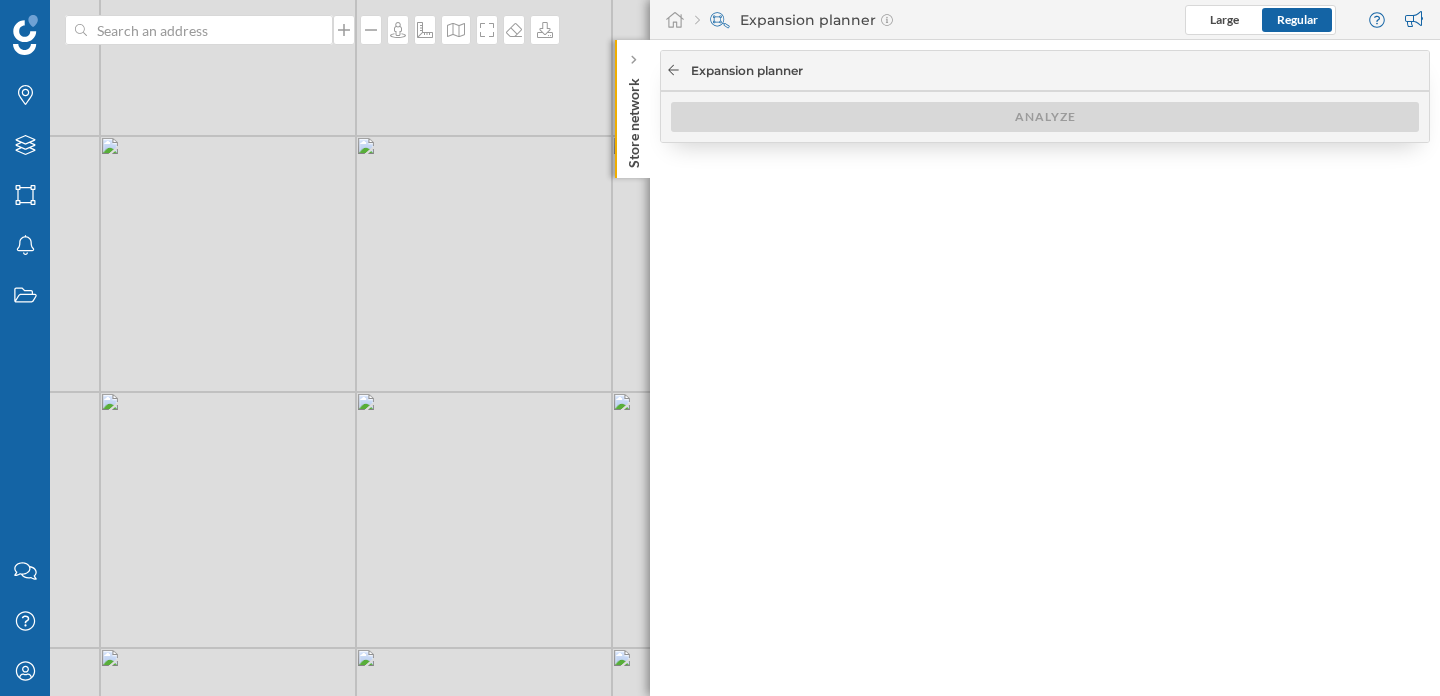 click 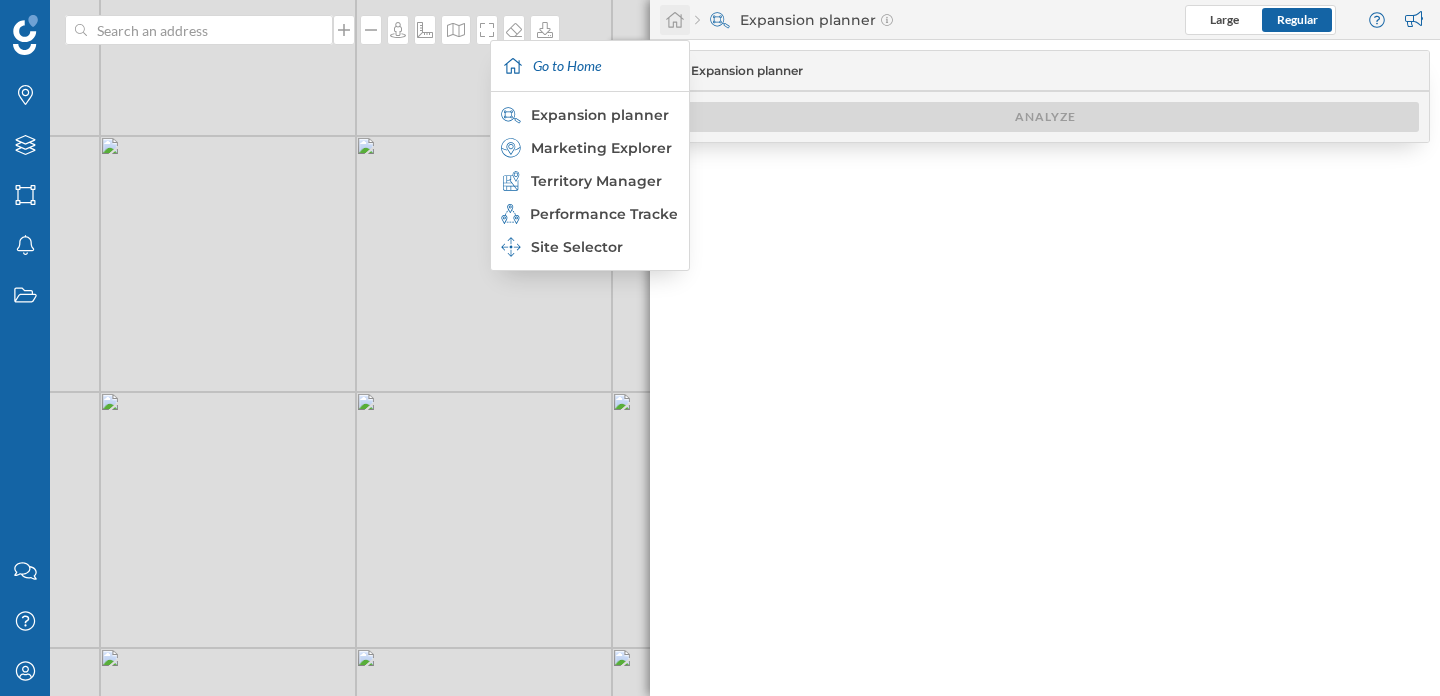 click 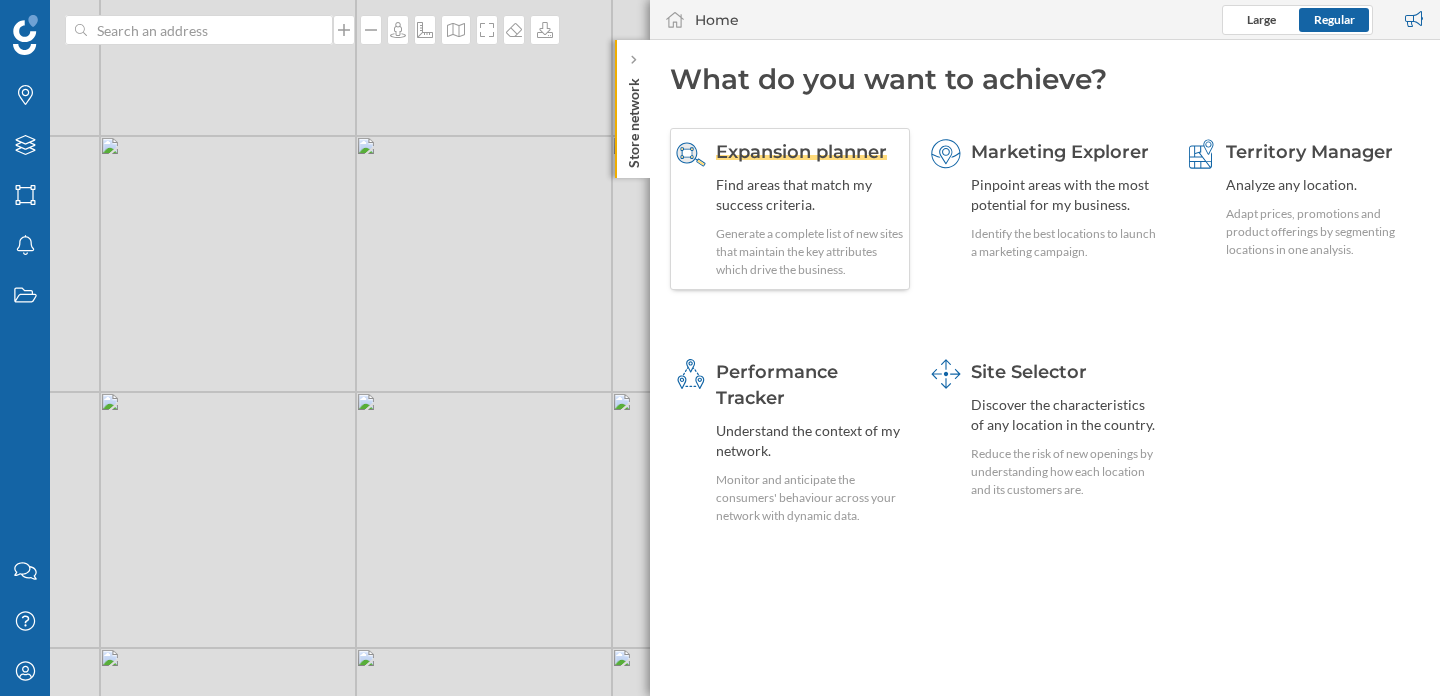 click on "Find areas that match my success criteria." at bounding box center [810, 195] 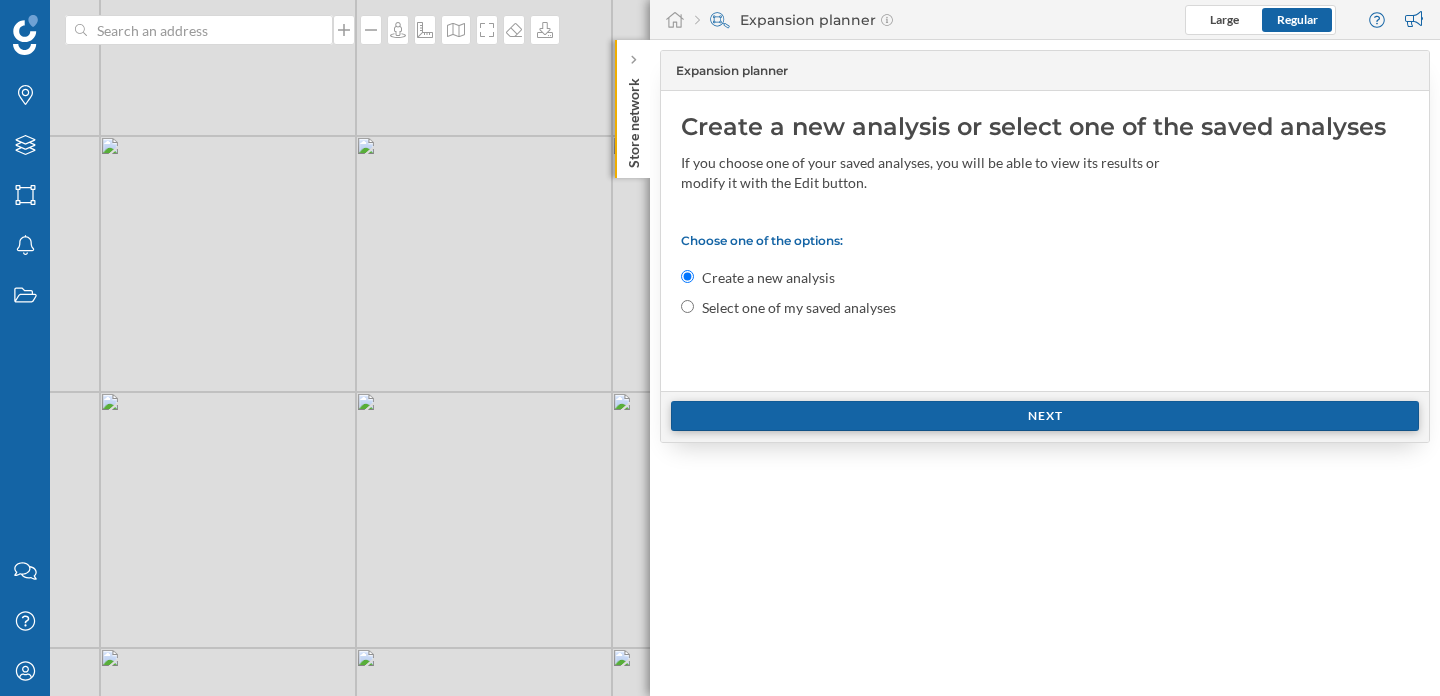 click on "Next" at bounding box center [1045, 416] 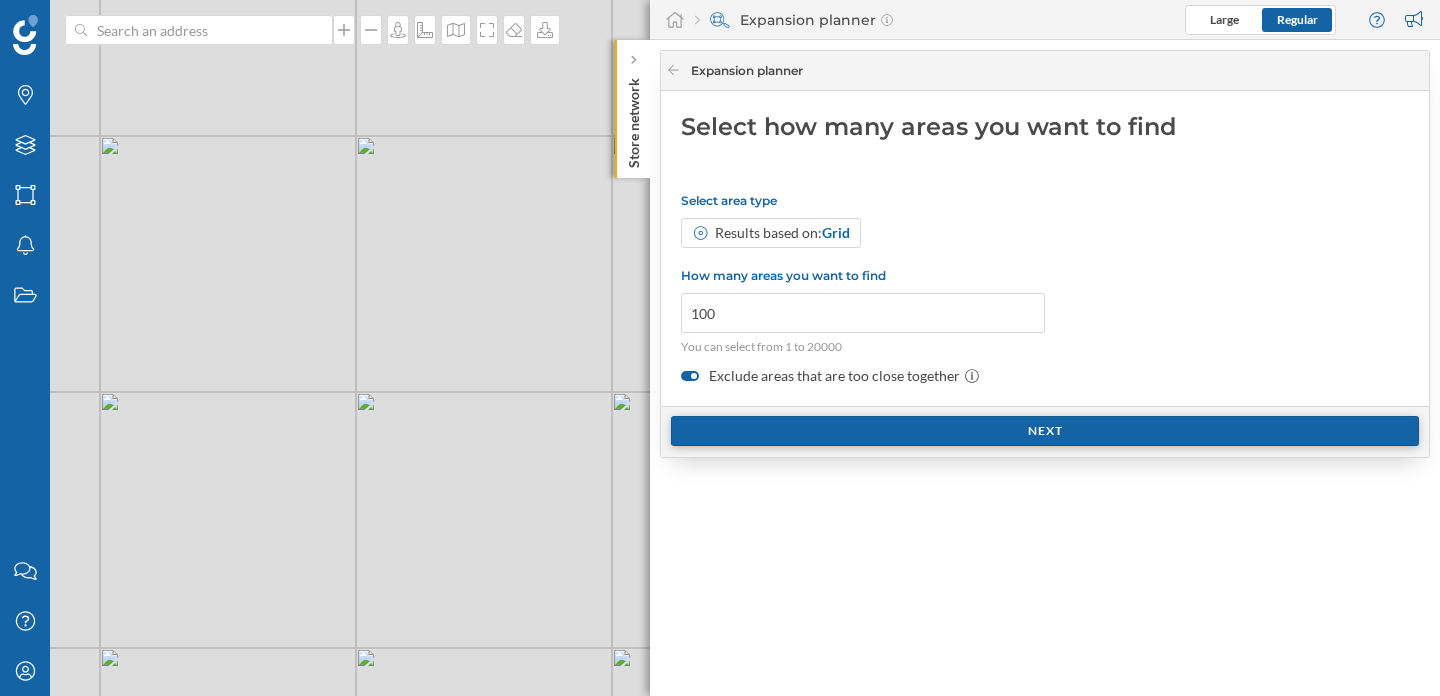 click on "Next" at bounding box center (1045, 431) 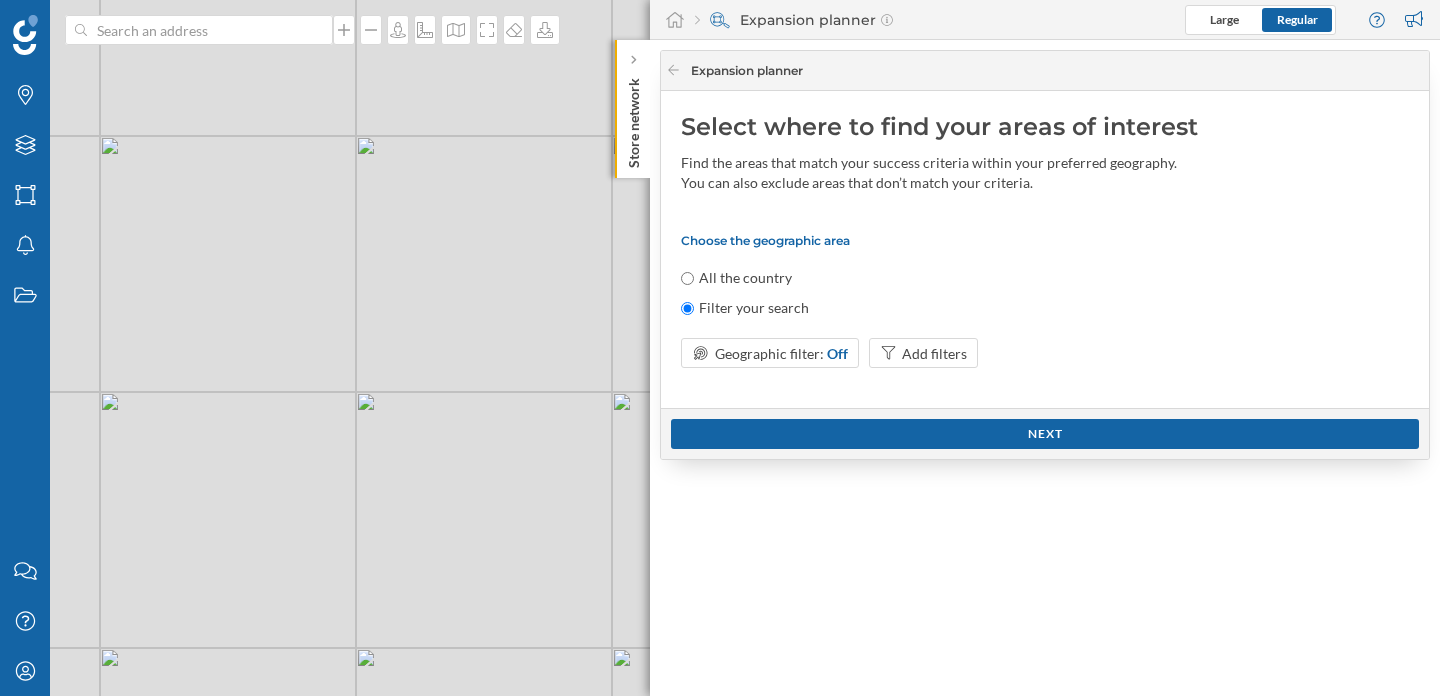 click on "All the country" at bounding box center (745, 278) 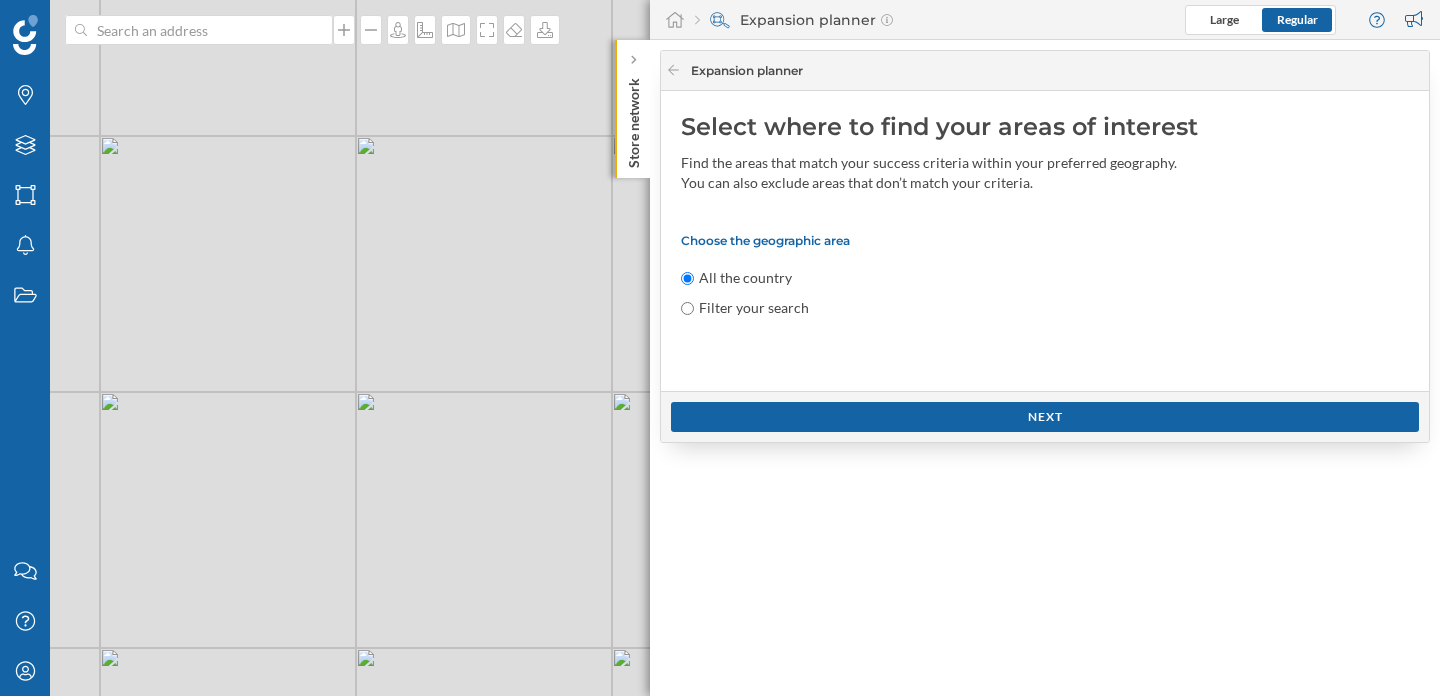 click on "Choose the geographic area
All the country
Filter your search" at bounding box center [1045, 275] 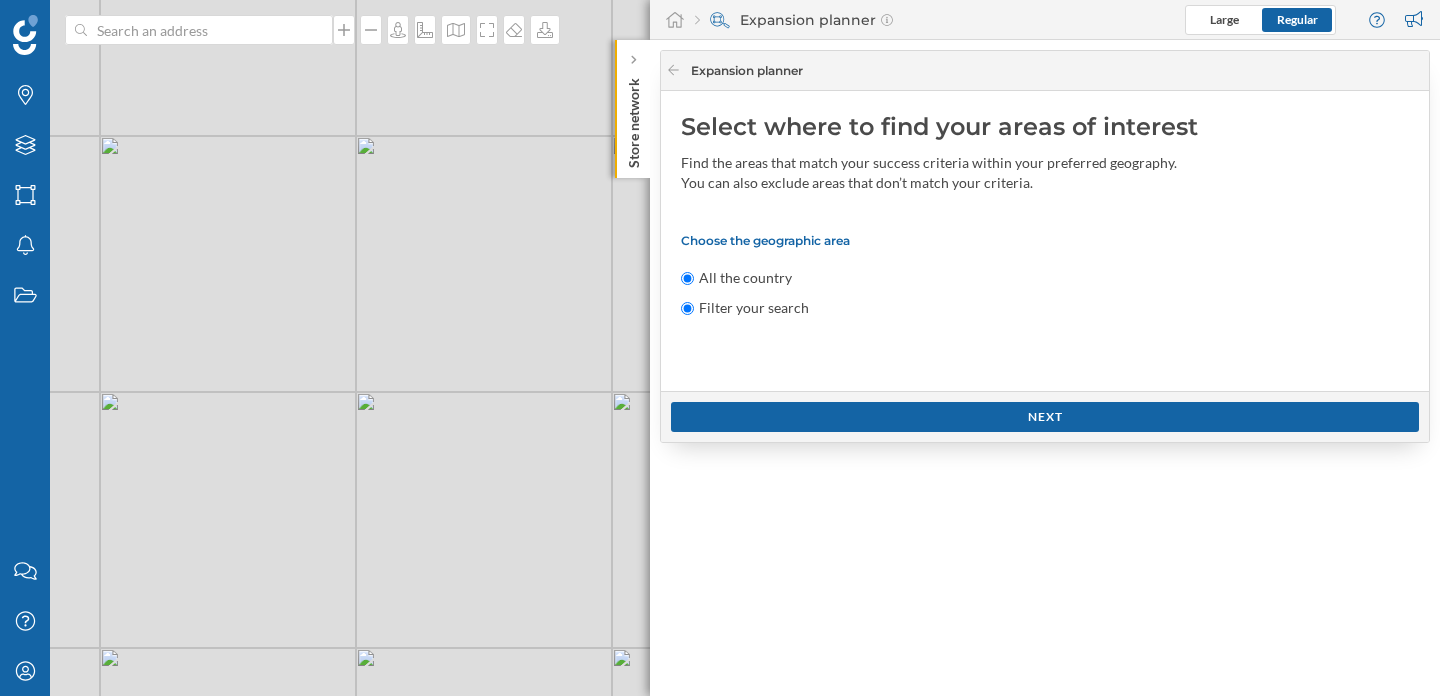radio on "false" 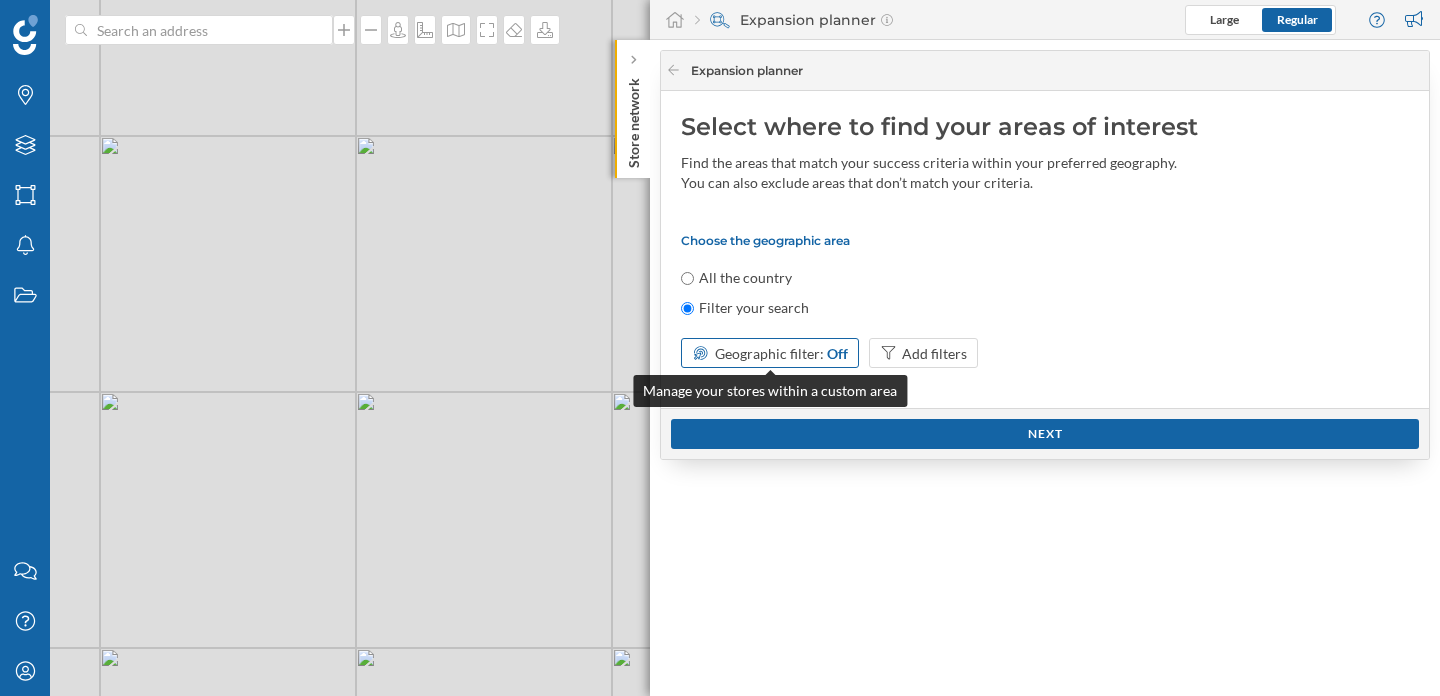 click on "Geographic filter:" at bounding box center [769, 353] 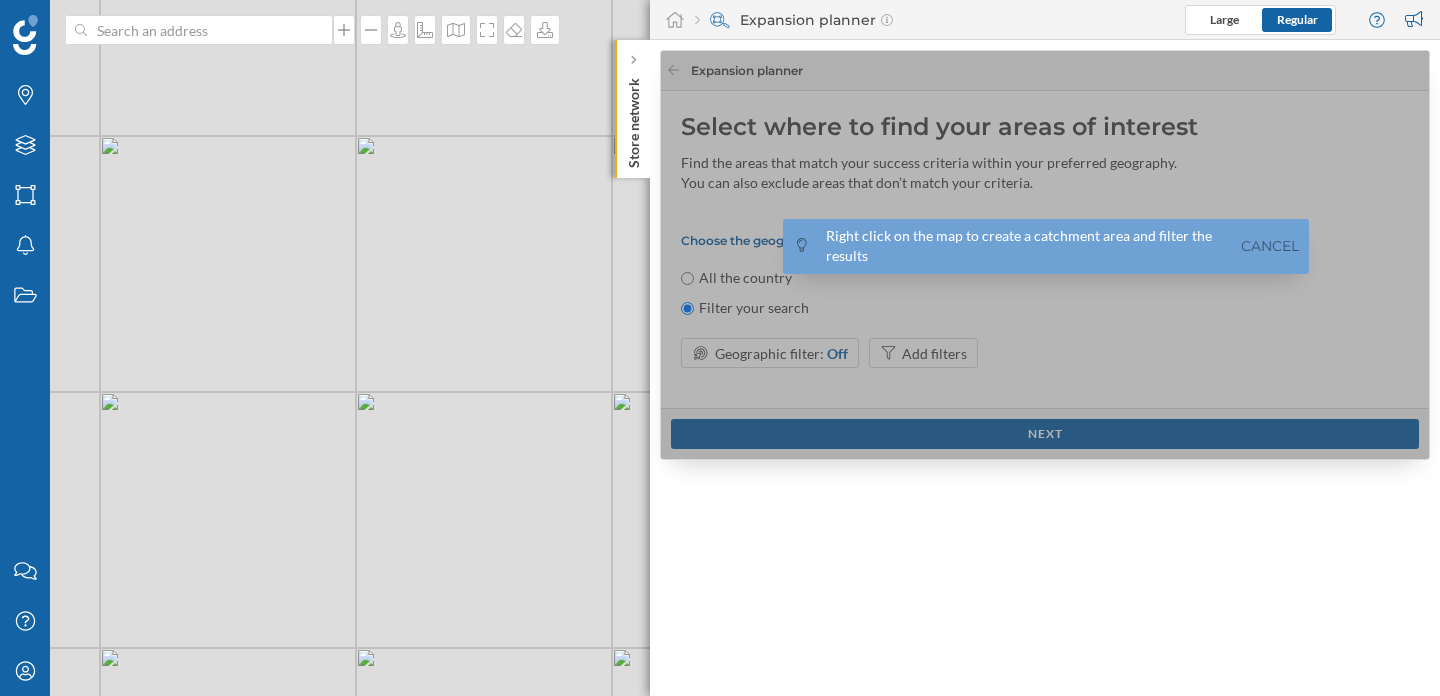 click at bounding box center (1046, 256) 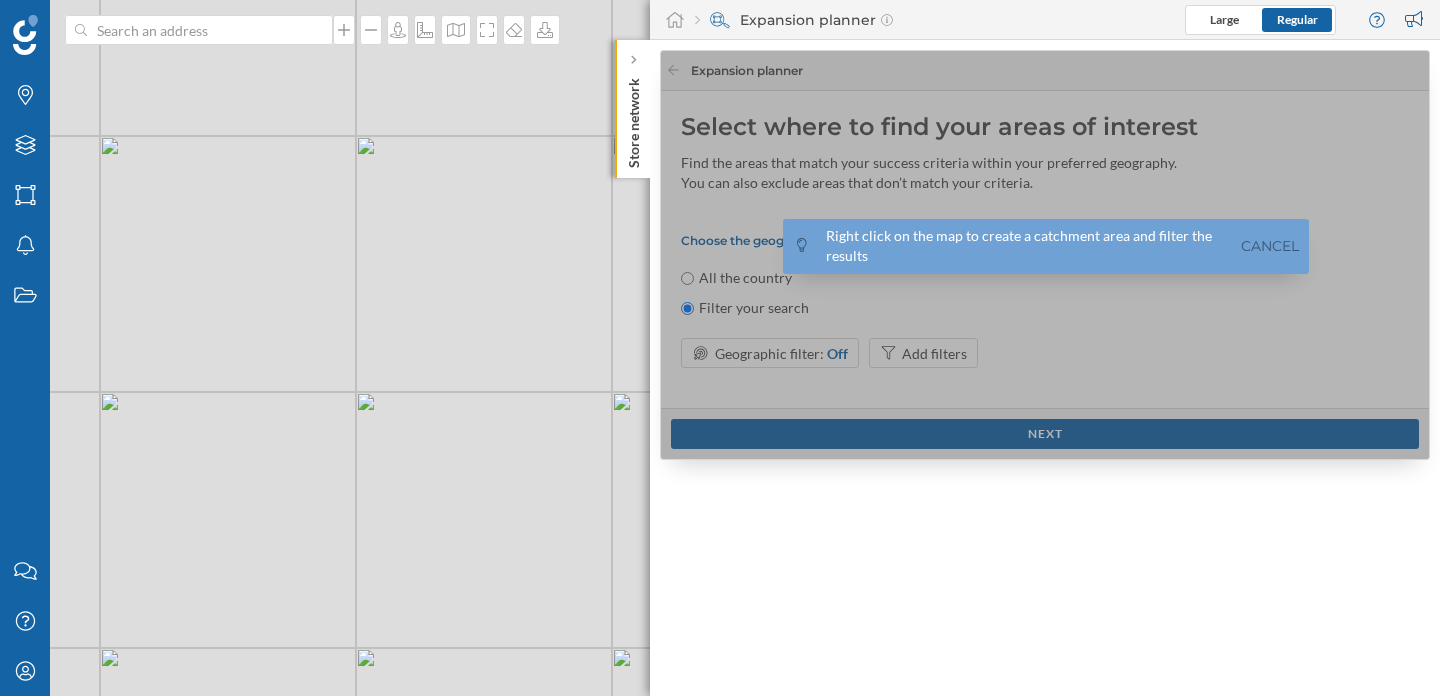 click on "Right click on the map to create a catchment area and filter the results
Cancel" at bounding box center (1046, 246) 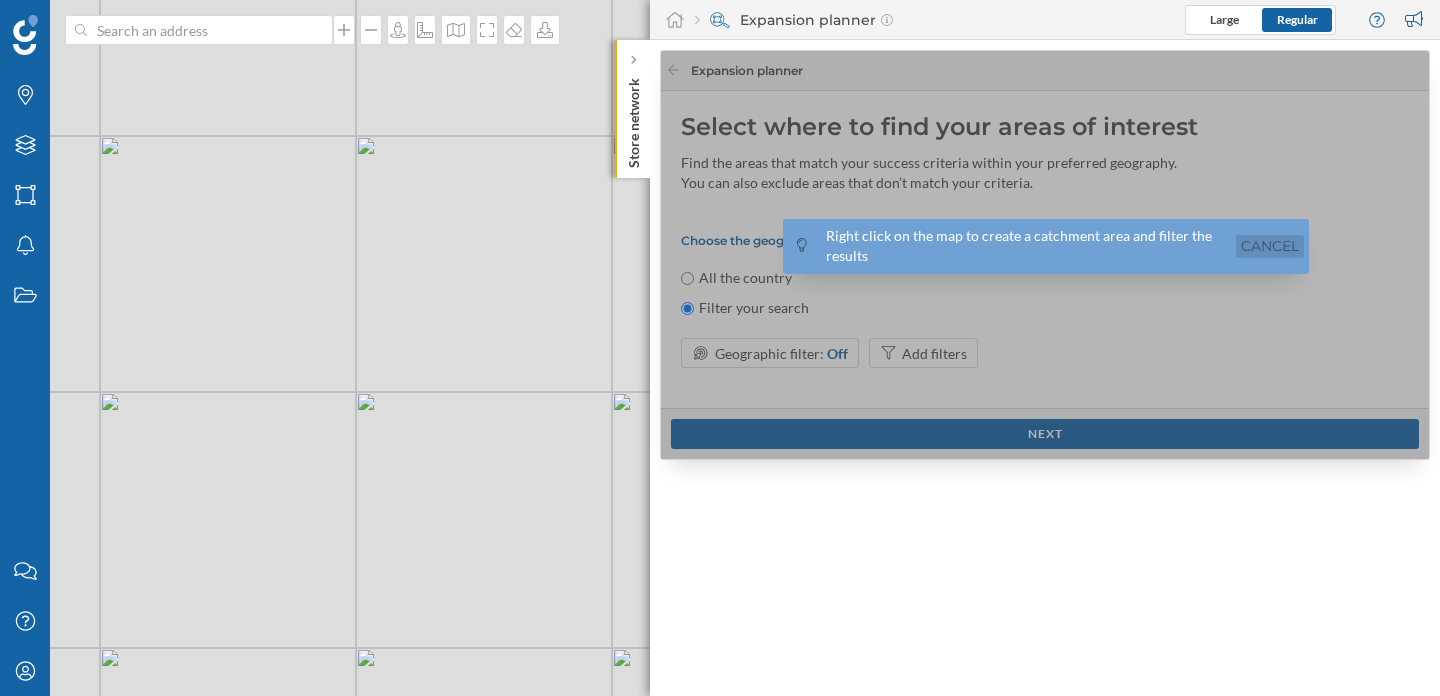 click on "Cancel" at bounding box center (1270, 246) 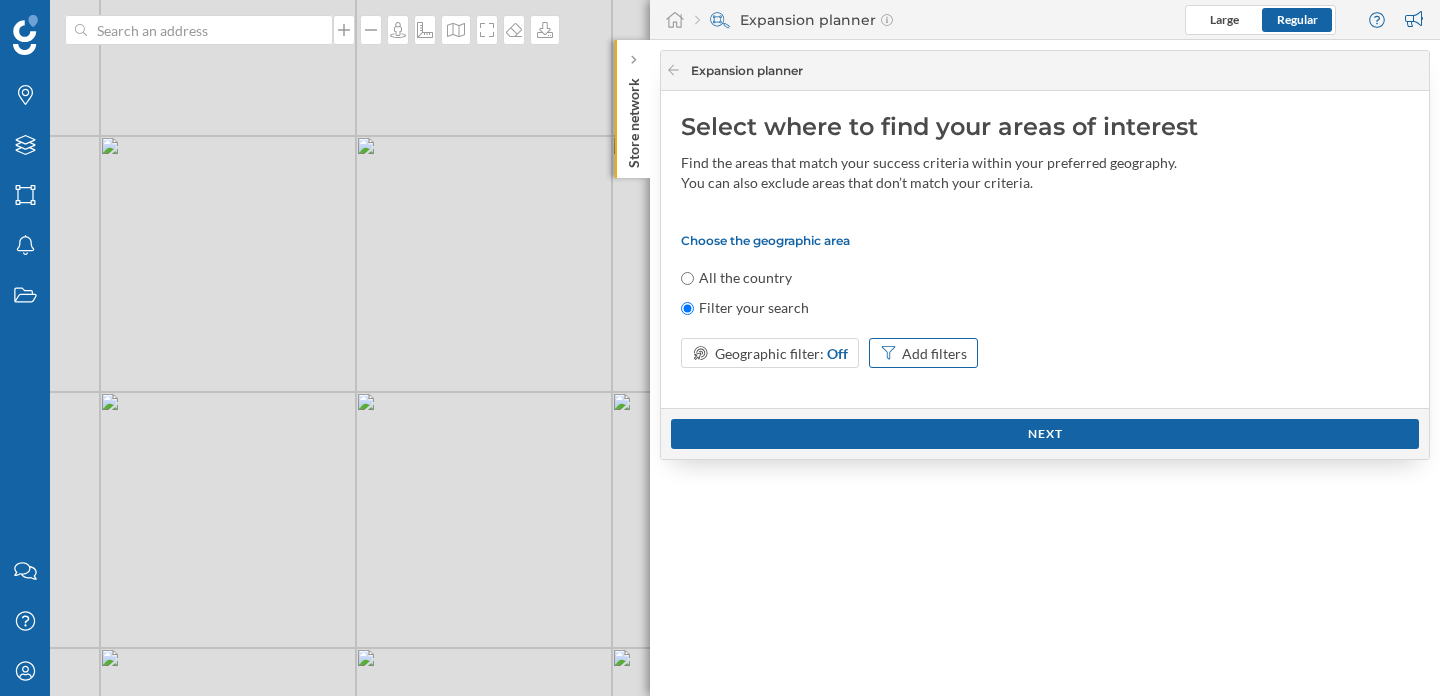 click on "Add filters" at bounding box center (934, 353) 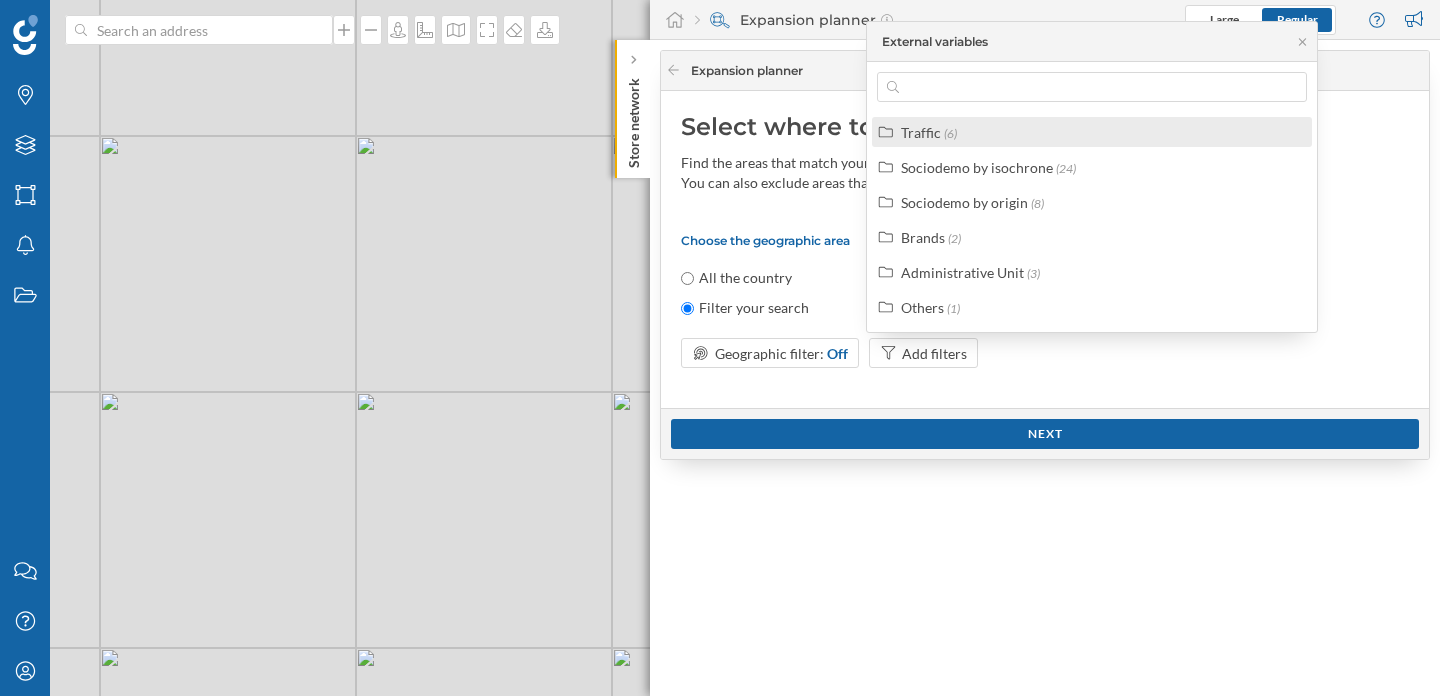 click on "Traffic" at bounding box center (921, 132) 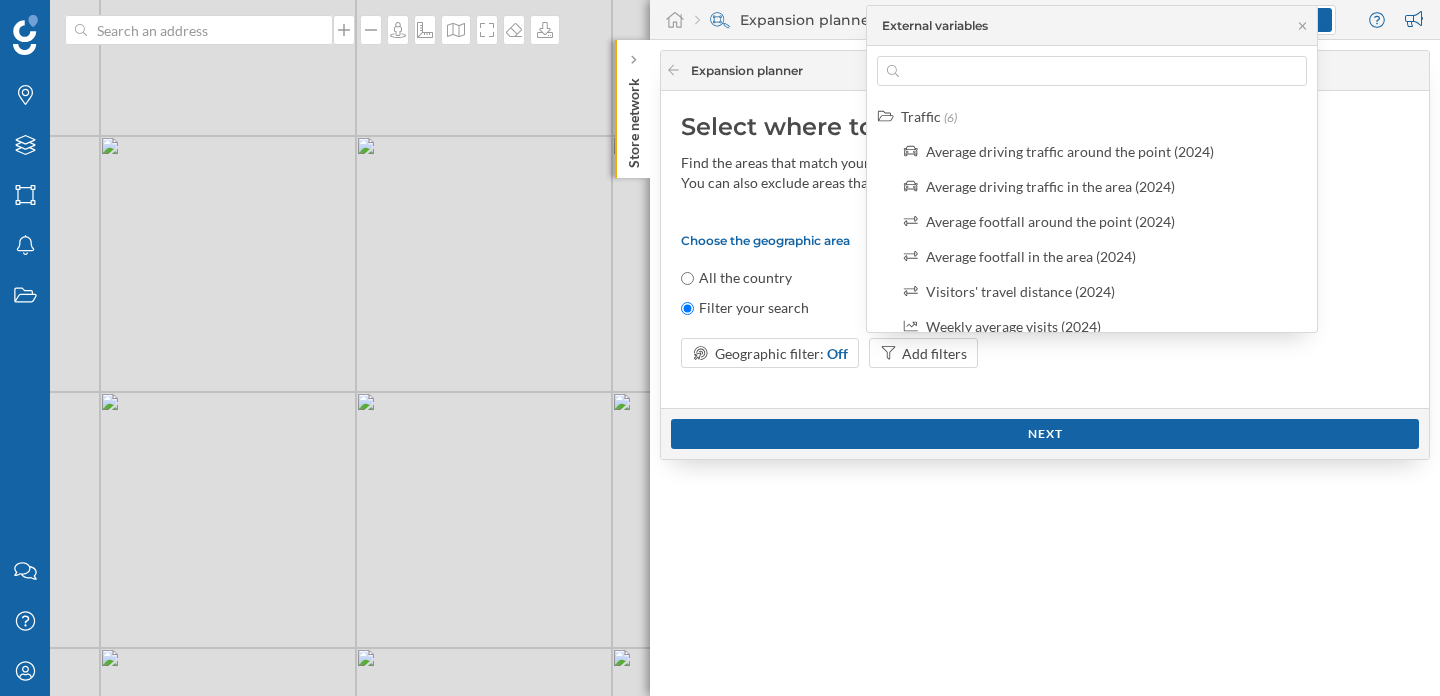 click on "Average driving traffic around the point ([NUMBER])                       Average driving traffic in the area ([NUMBER])                       Average footfall around the point ([NUMBER])                       Average footfall in the area ([NUMBER])                       Visitors' travel distance ([NUMBER])                       Weekly average visits ([NUMBER])" at bounding box center (1103, 238) 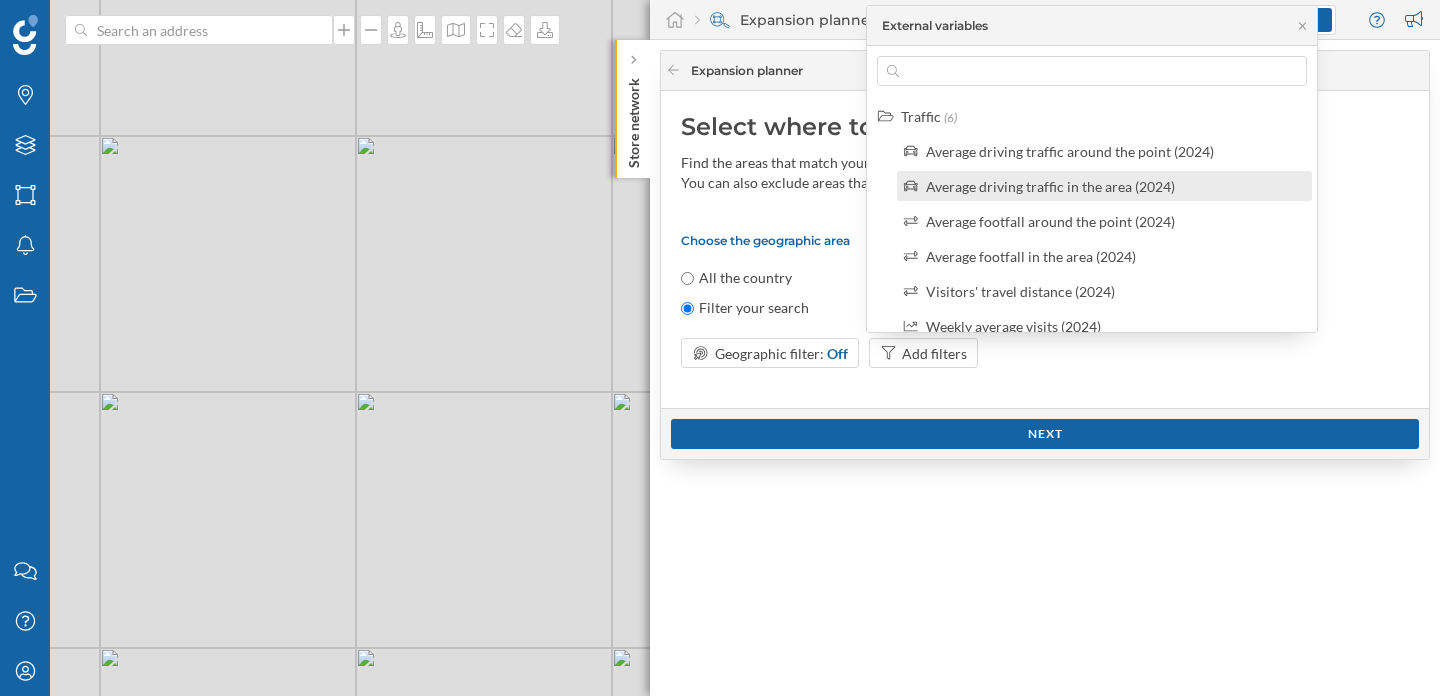 click on "Average driving traffic in the area (2024)" at bounding box center (1050, 186) 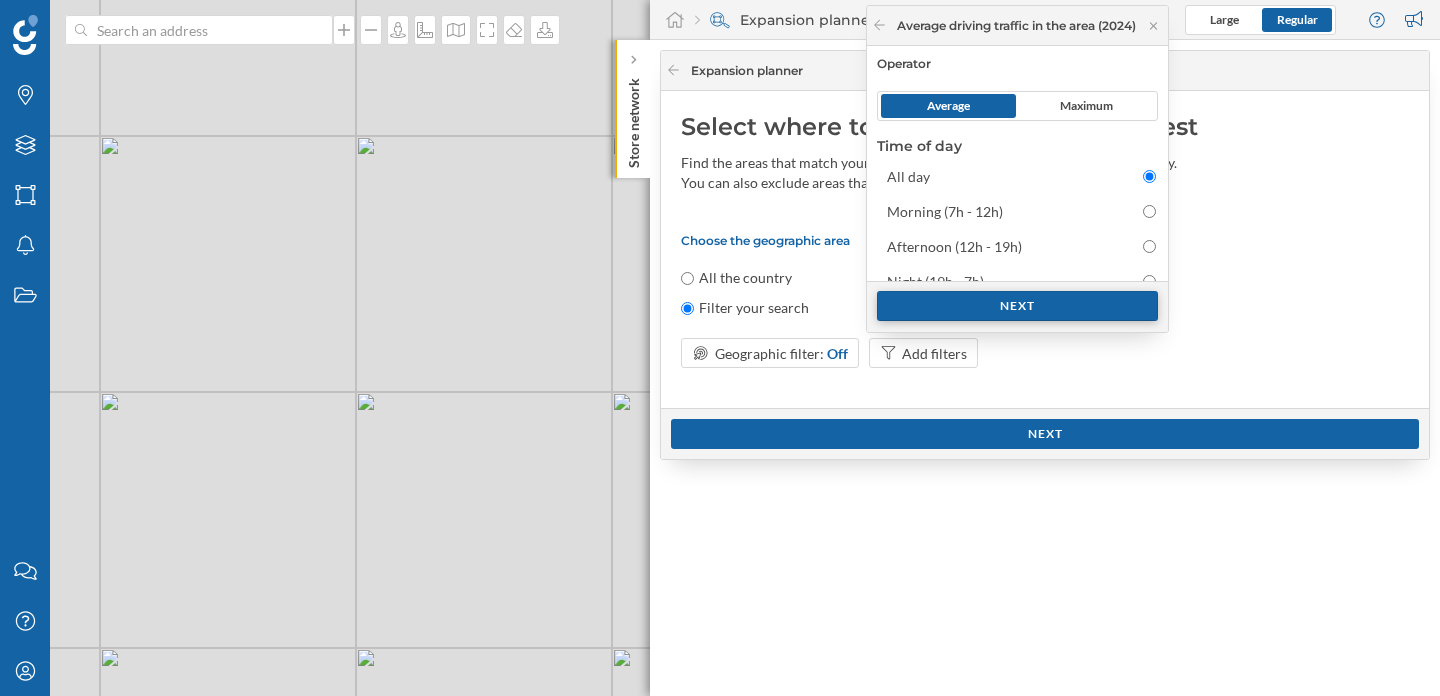 click on "Next" at bounding box center [1017, 306] 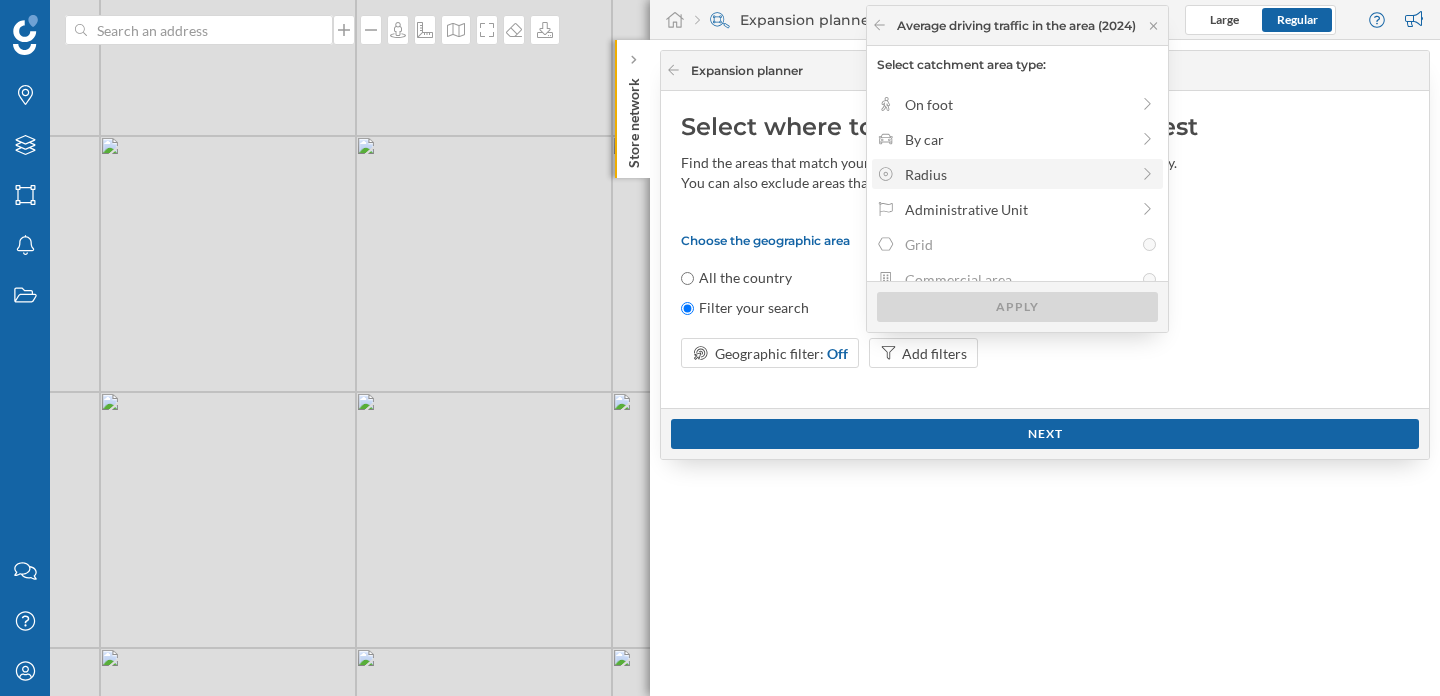 click on "Radius" at bounding box center [1017, 174] 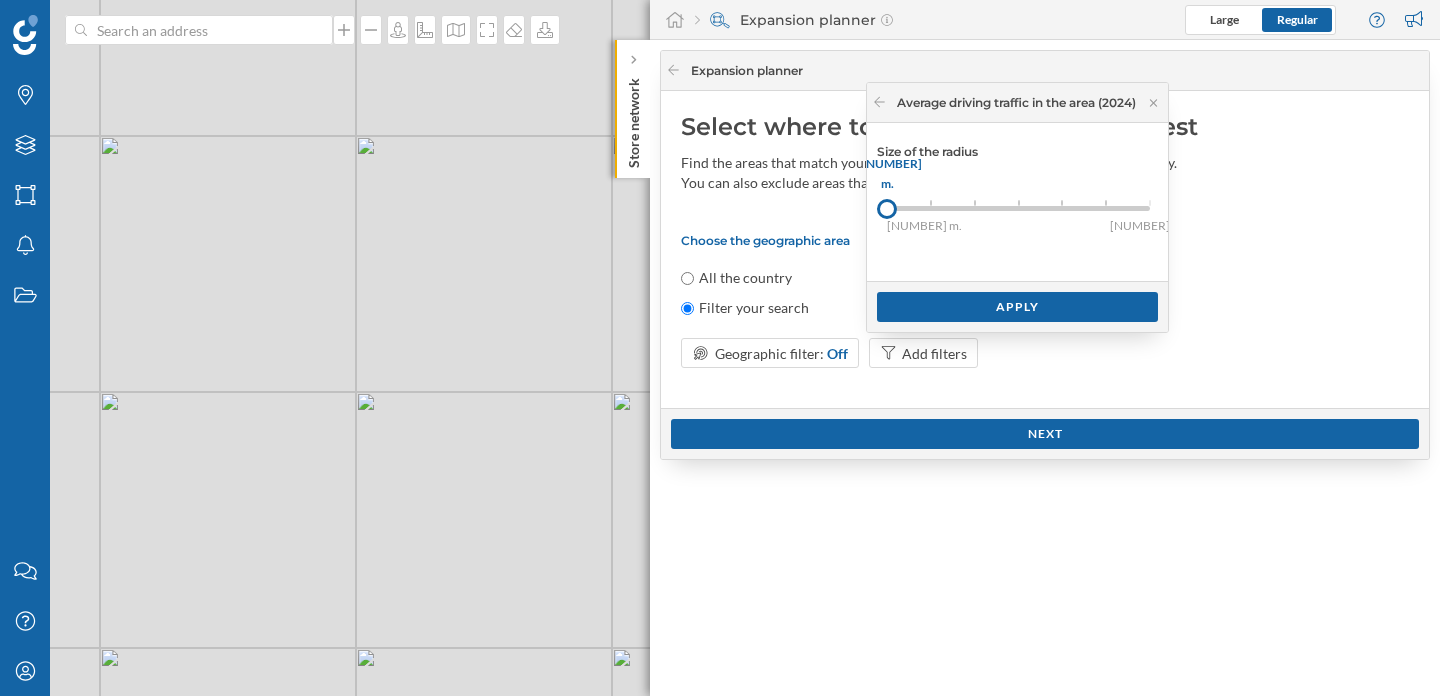 click on "Size of the radius
[NUMBER]
m.
[NUMBER]
m.
[NUMBER]
m.
[NUMBER]
m.
[NUMBER]
m.
[NUMBER]
m.
[NUMBER]
m.
[NUMBER]
m." at bounding box center [1017, 202] 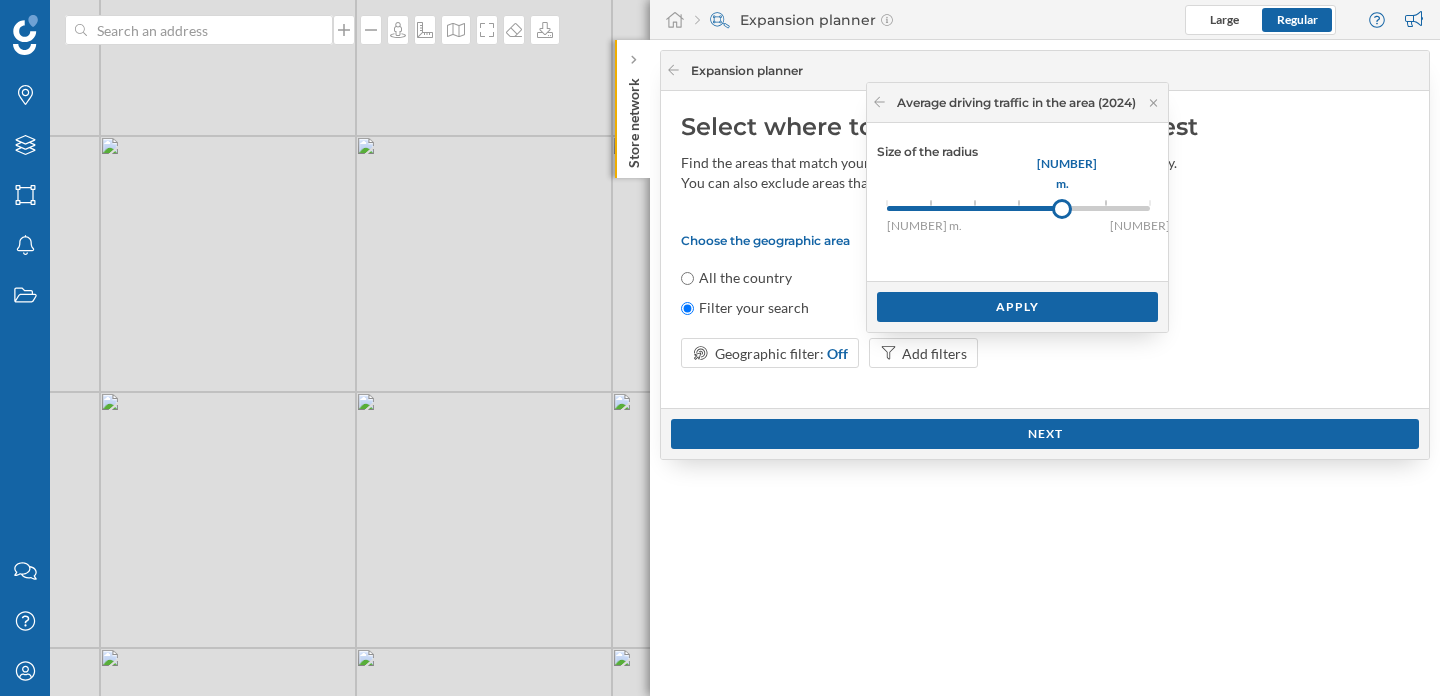click at bounding box center [1062, 209] 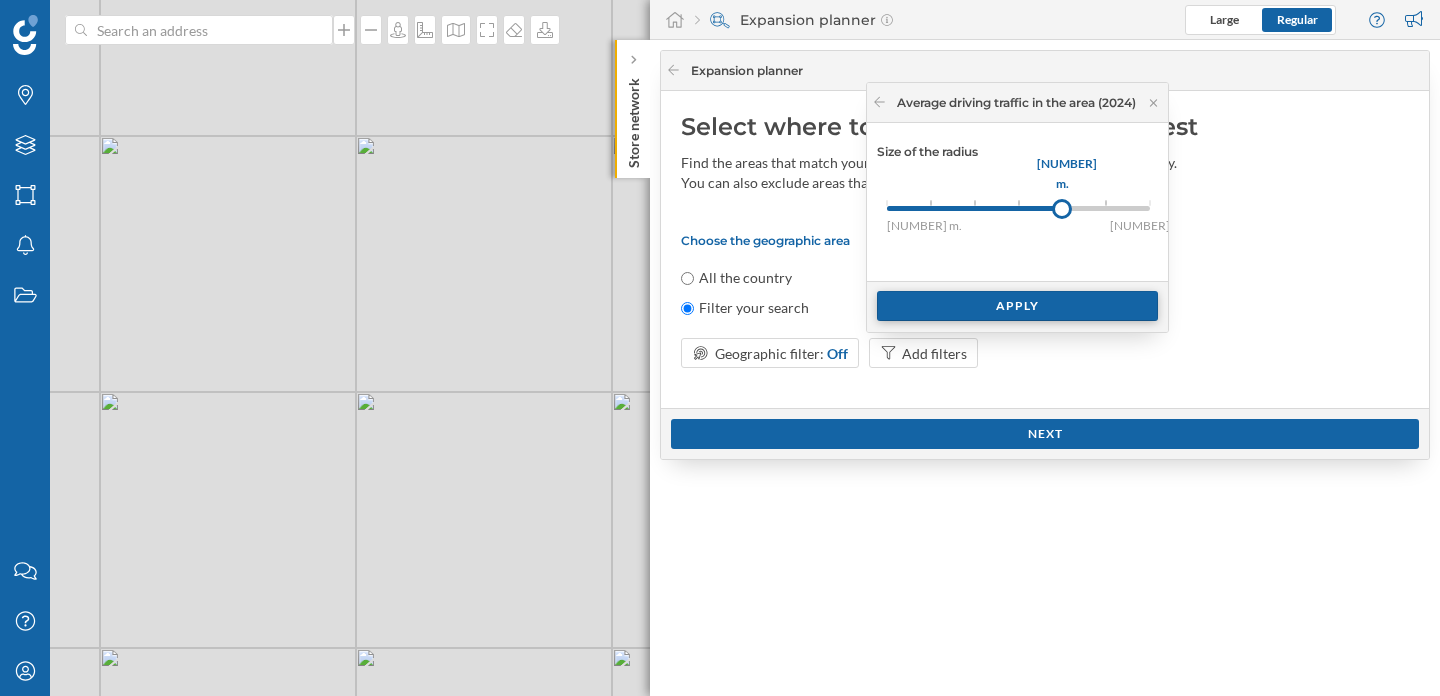 click on "Apply" at bounding box center (1017, 306) 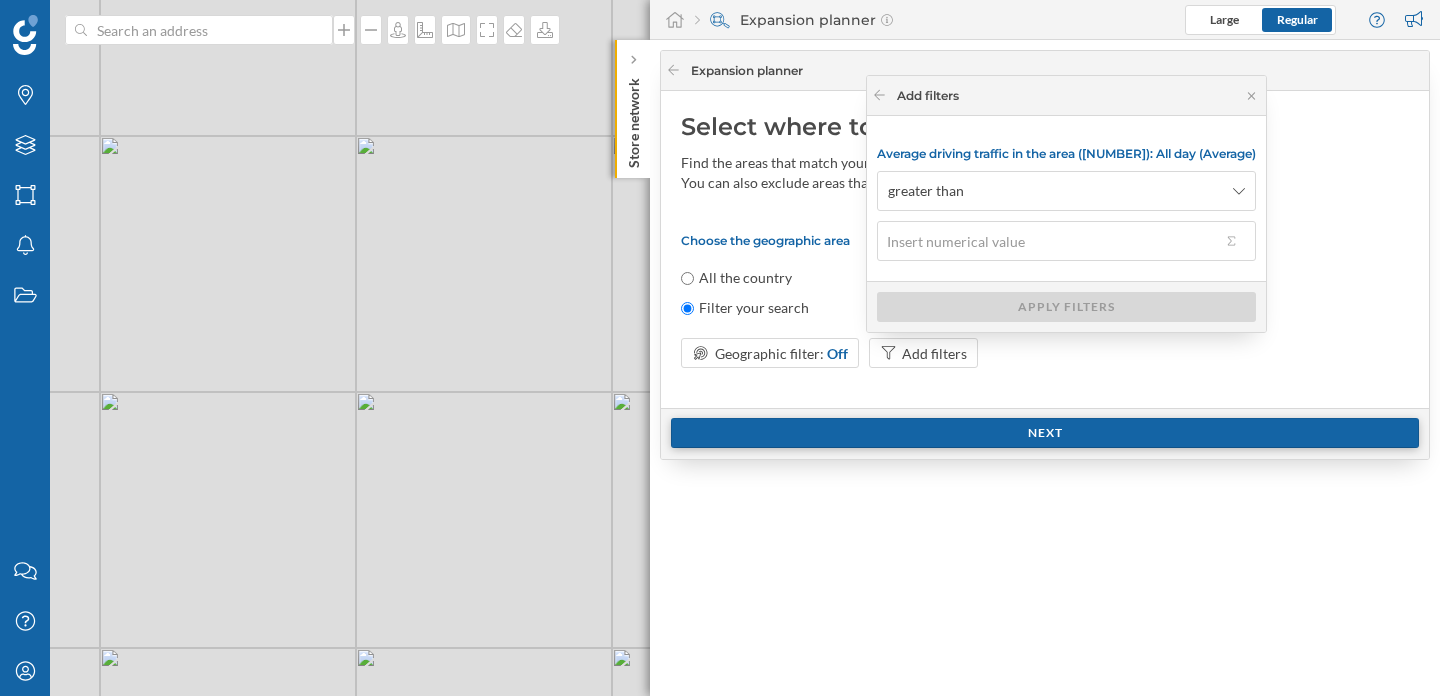 click on "Next" at bounding box center (1045, 433) 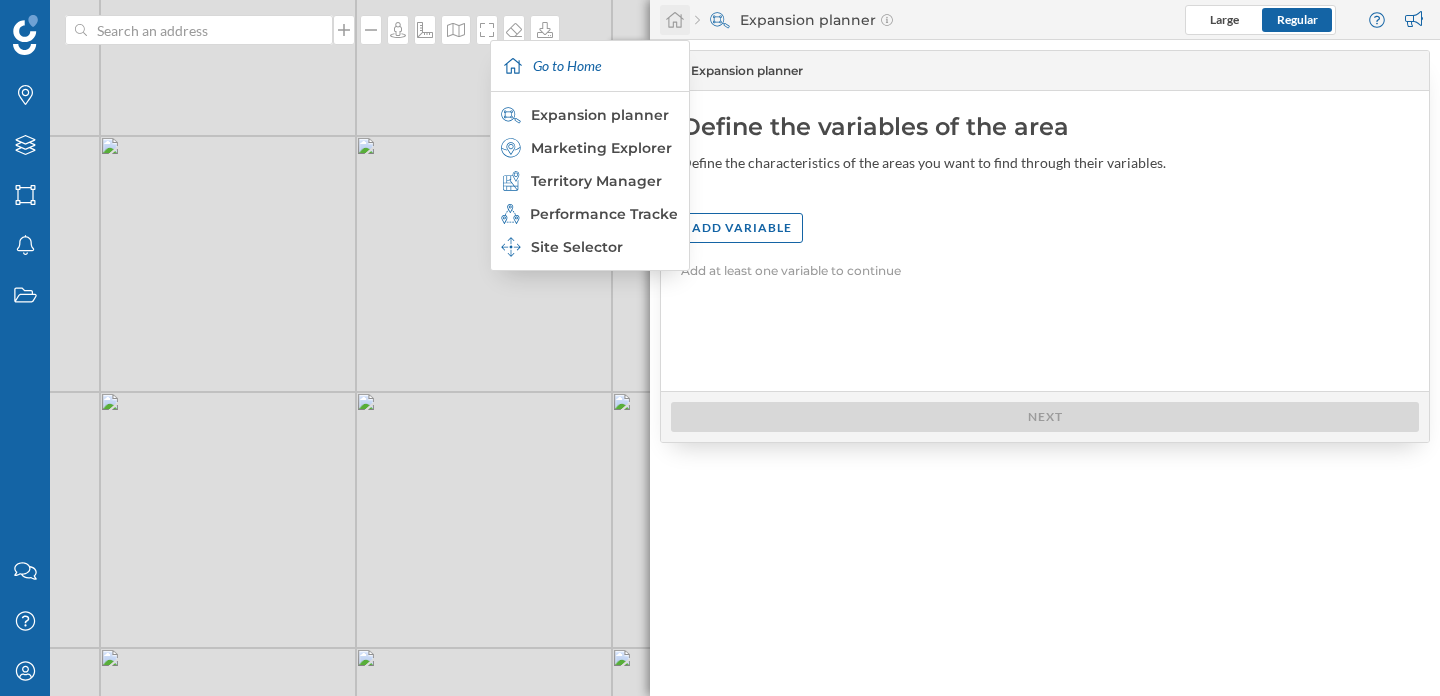 click 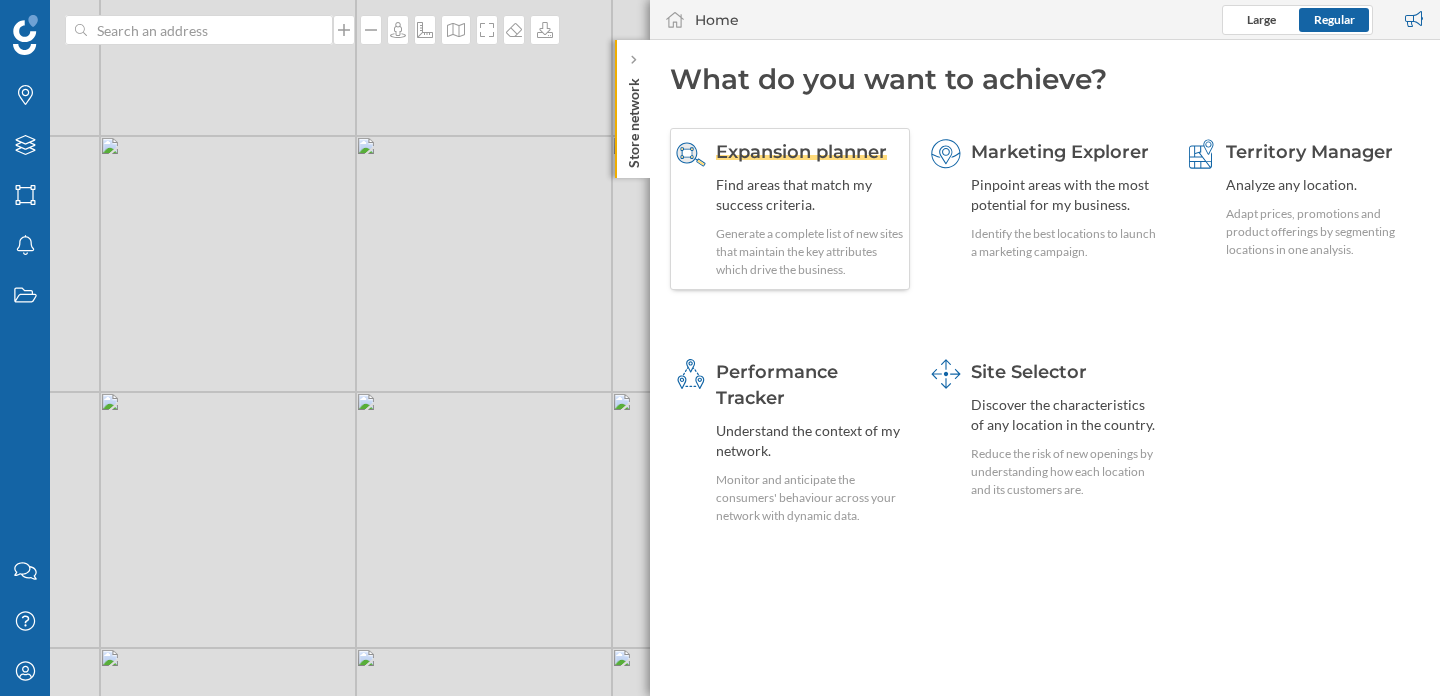 click on "Expansion planner" at bounding box center (801, 152) 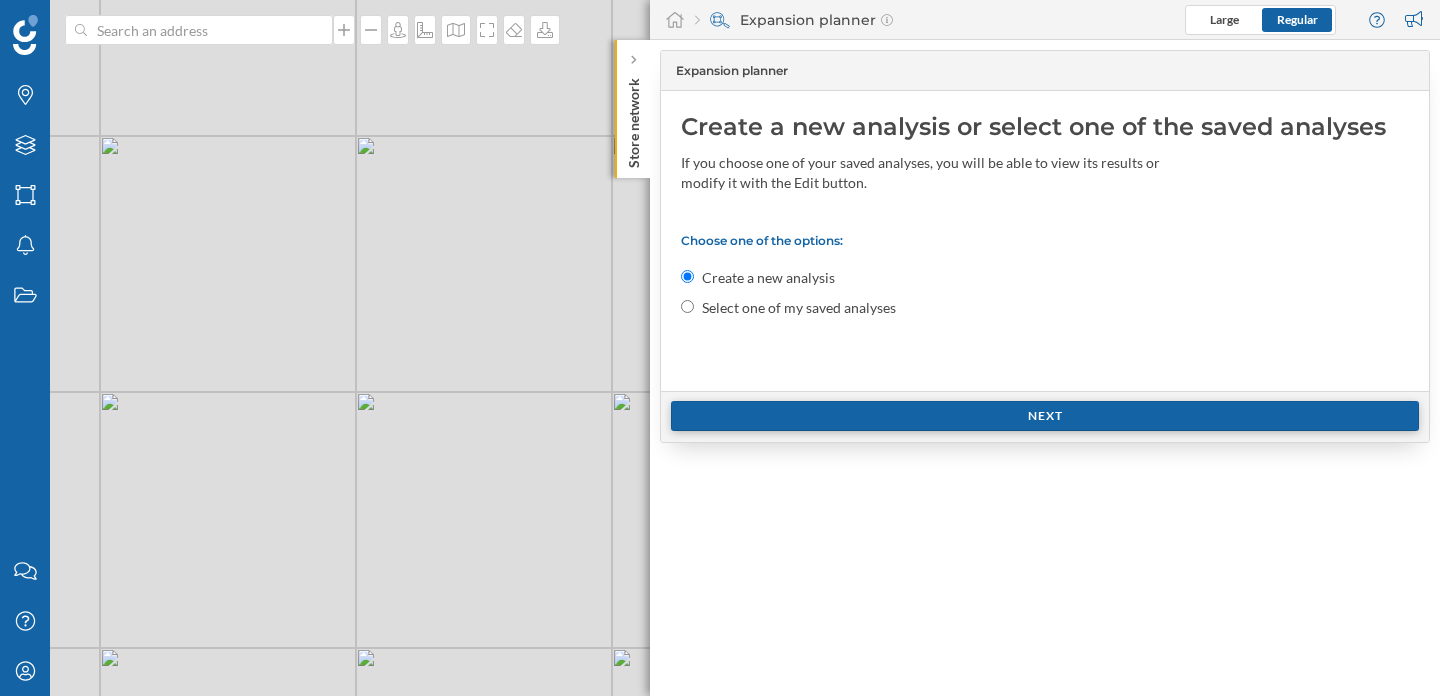 click on "Next" at bounding box center (1045, 416) 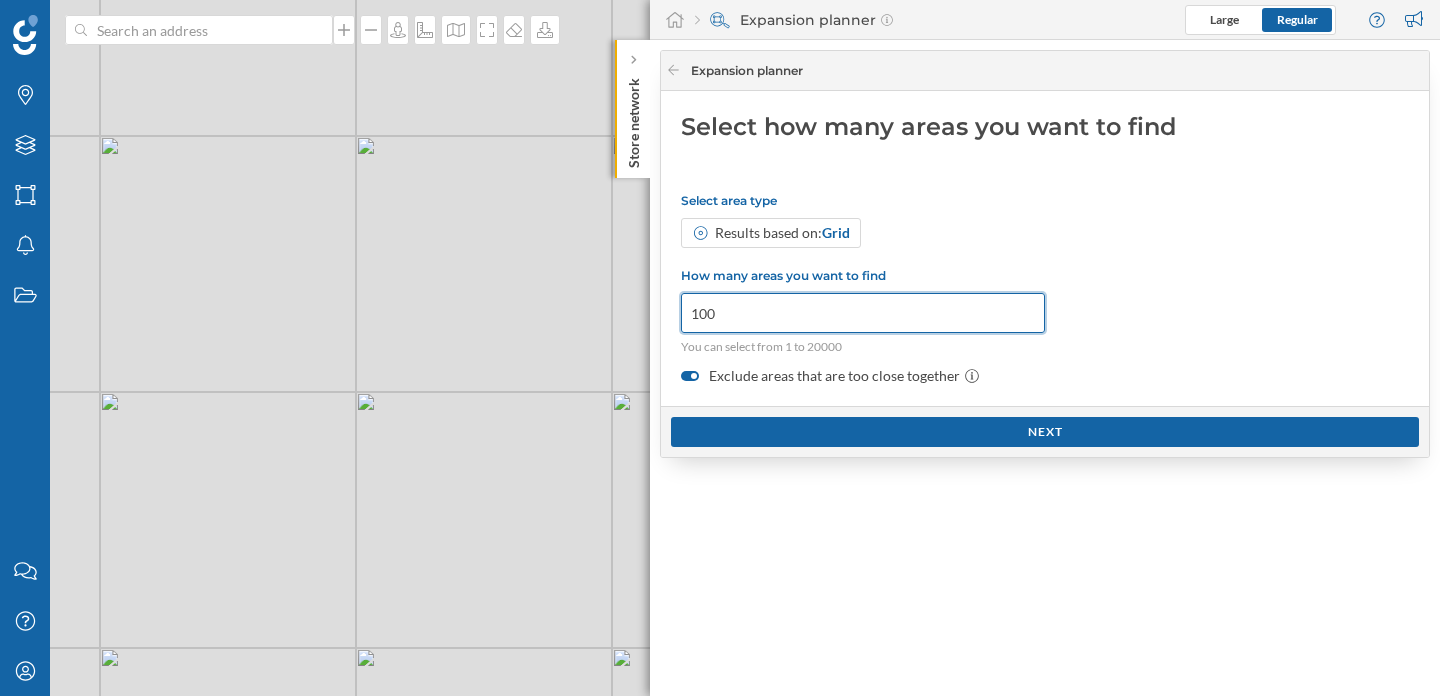 click on "100" at bounding box center (863, 313) 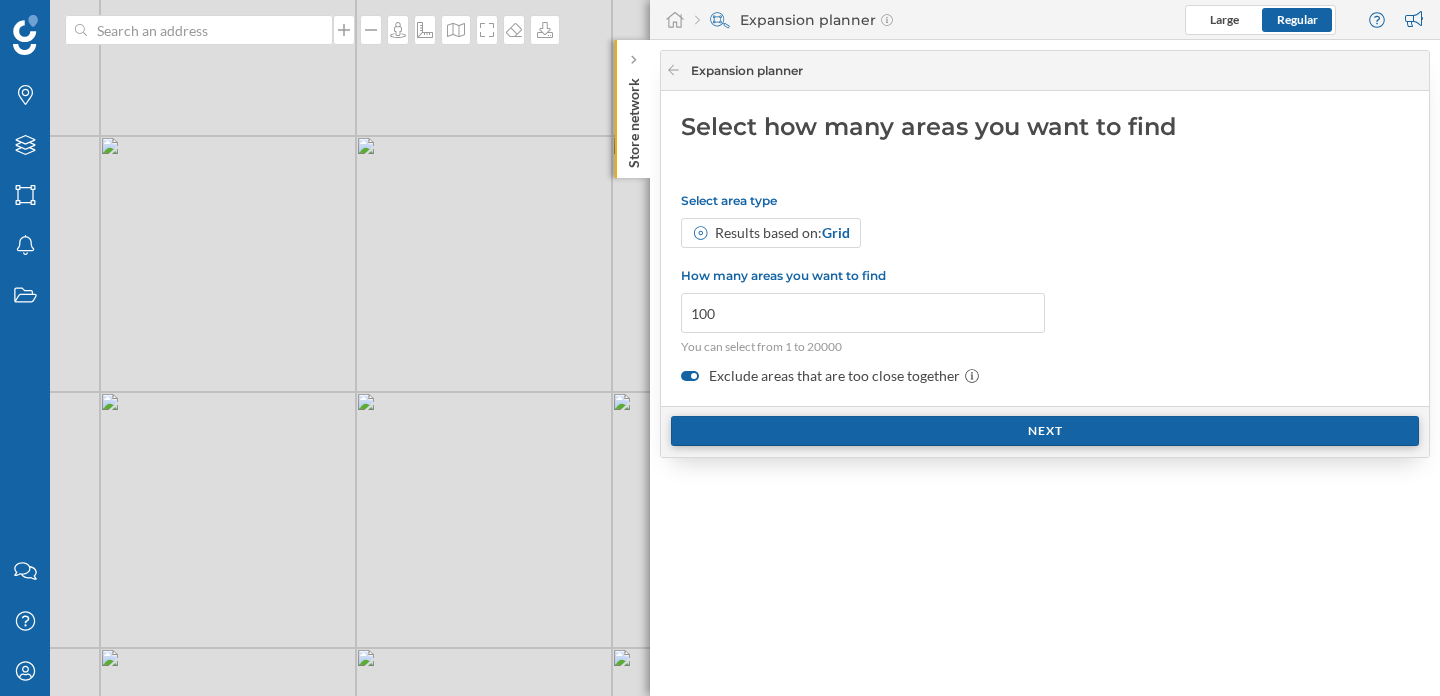 click on "Next" at bounding box center [1045, 431] 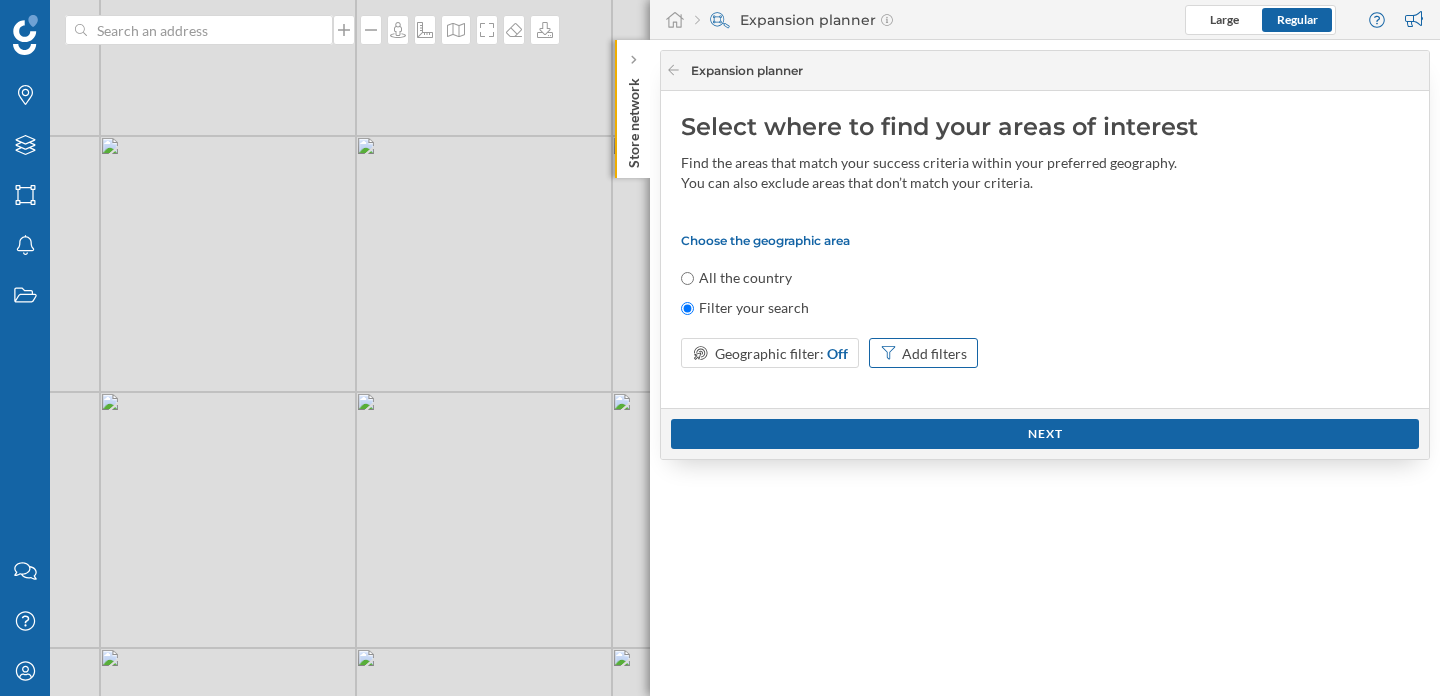 click on "Add filters" at bounding box center [934, 353] 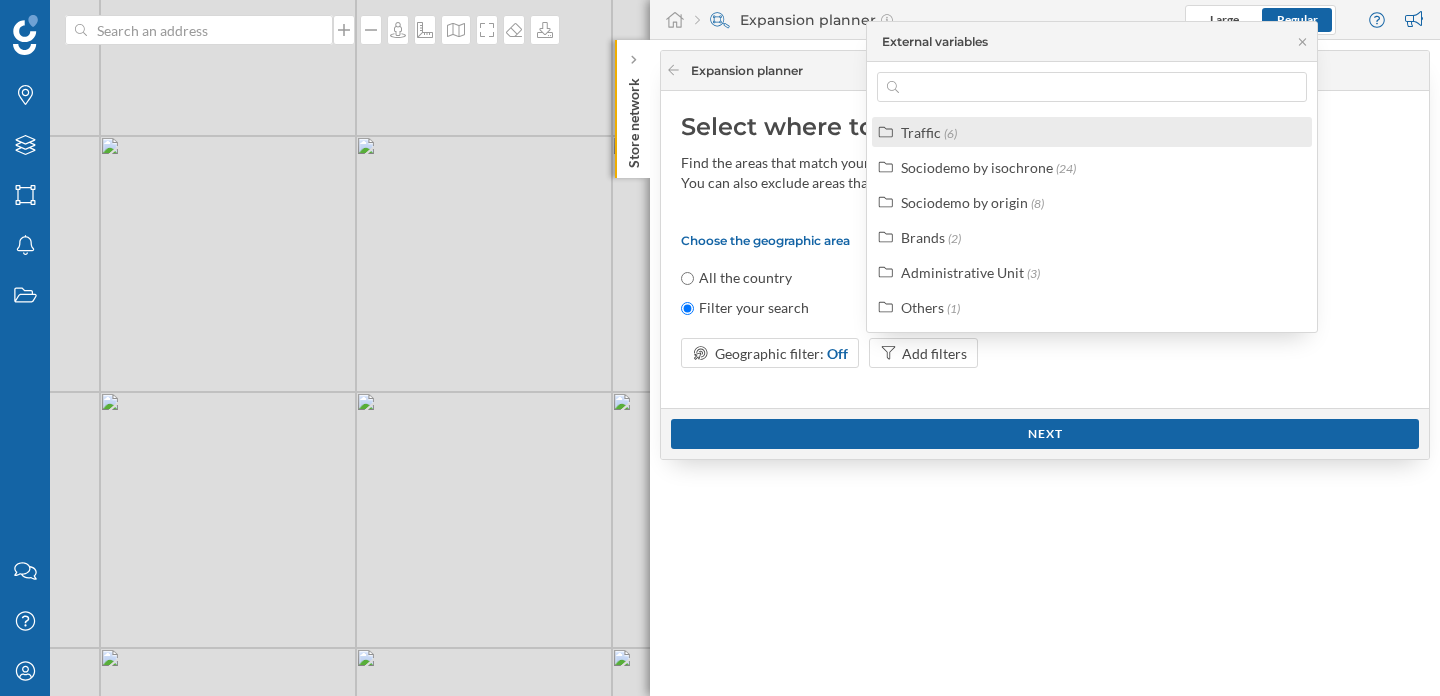 click on "Traffic" at bounding box center [921, 132] 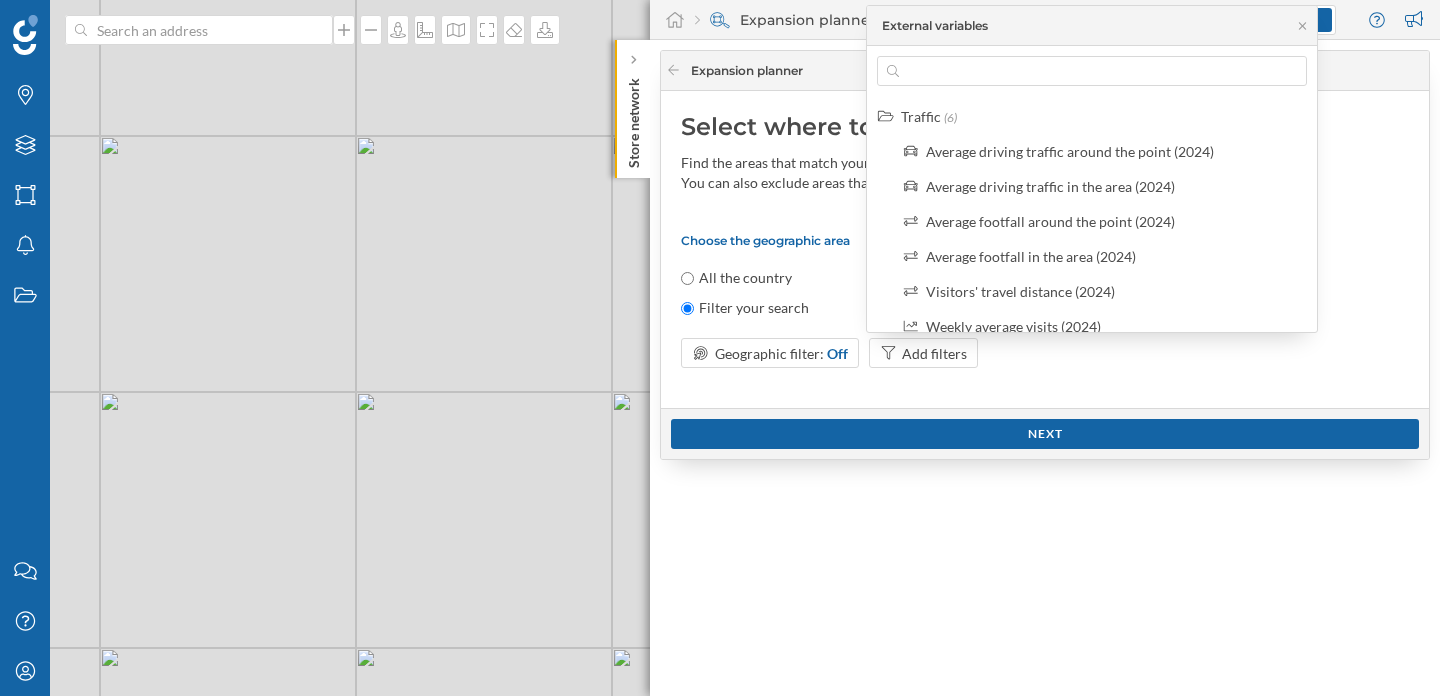 click on "Average driving traffic around the point ([NUMBER])                       Average driving traffic in the area ([NUMBER])                       Average footfall around the point ([NUMBER])                       Average footfall in the area ([NUMBER])                       Visitors' travel distance ([NUMBER])                       Weekly average visits ([NUMBER])" at bounding box center [1103, 238] 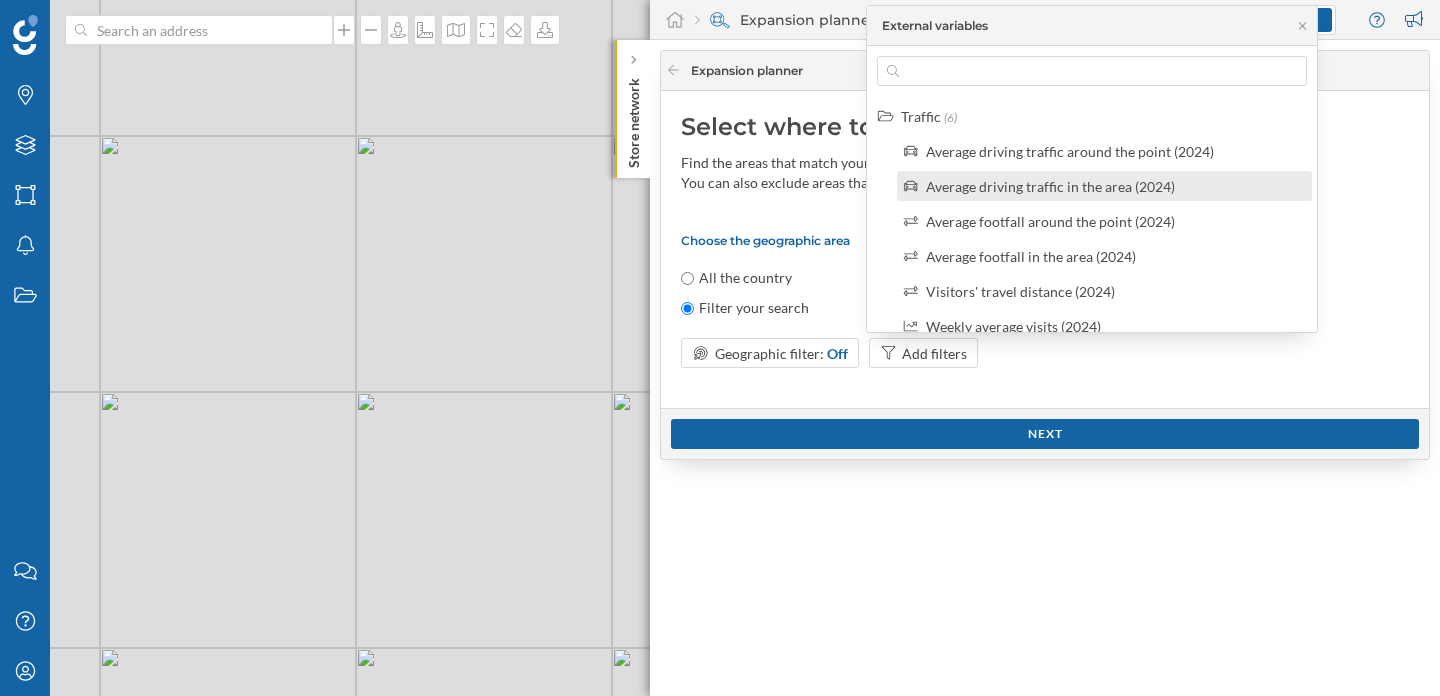 click on "Average driving traffic in the area (2024)" at bounding box center (1050, 186) 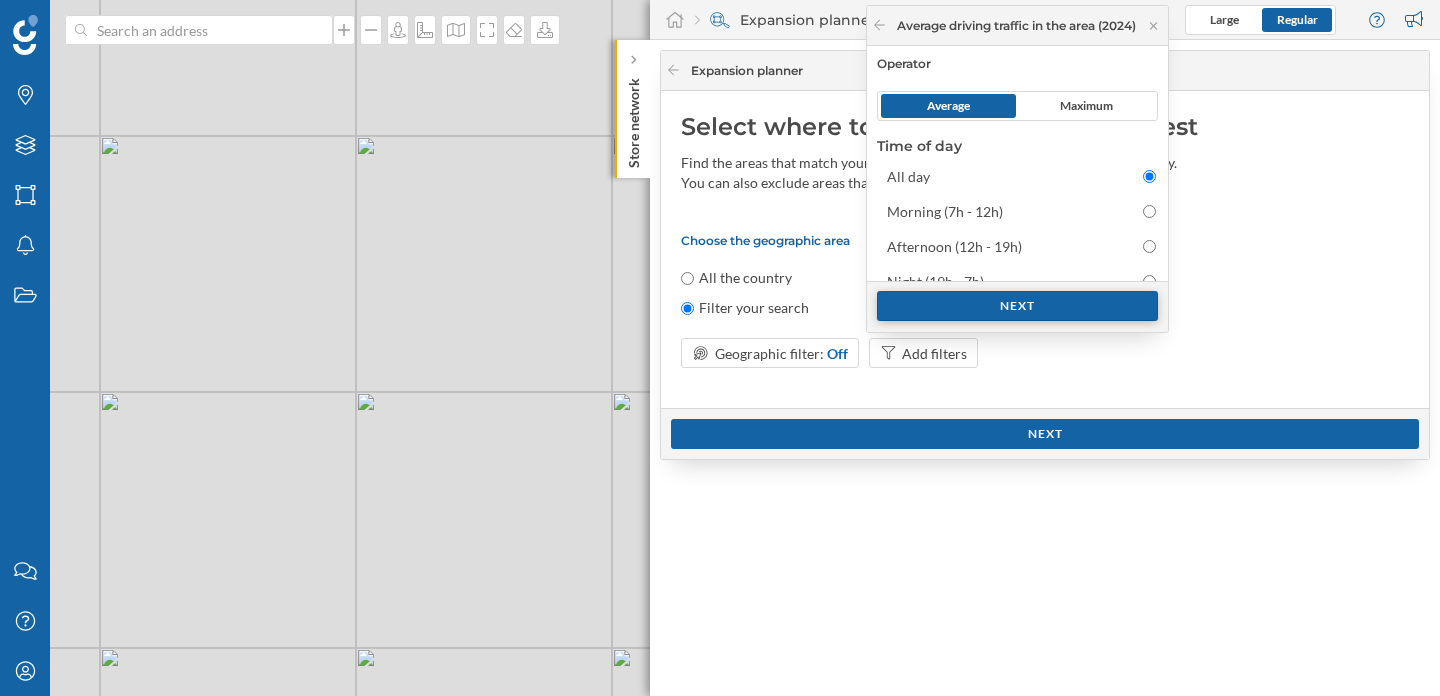 click on "Next" at bounding box center (1017, 306) 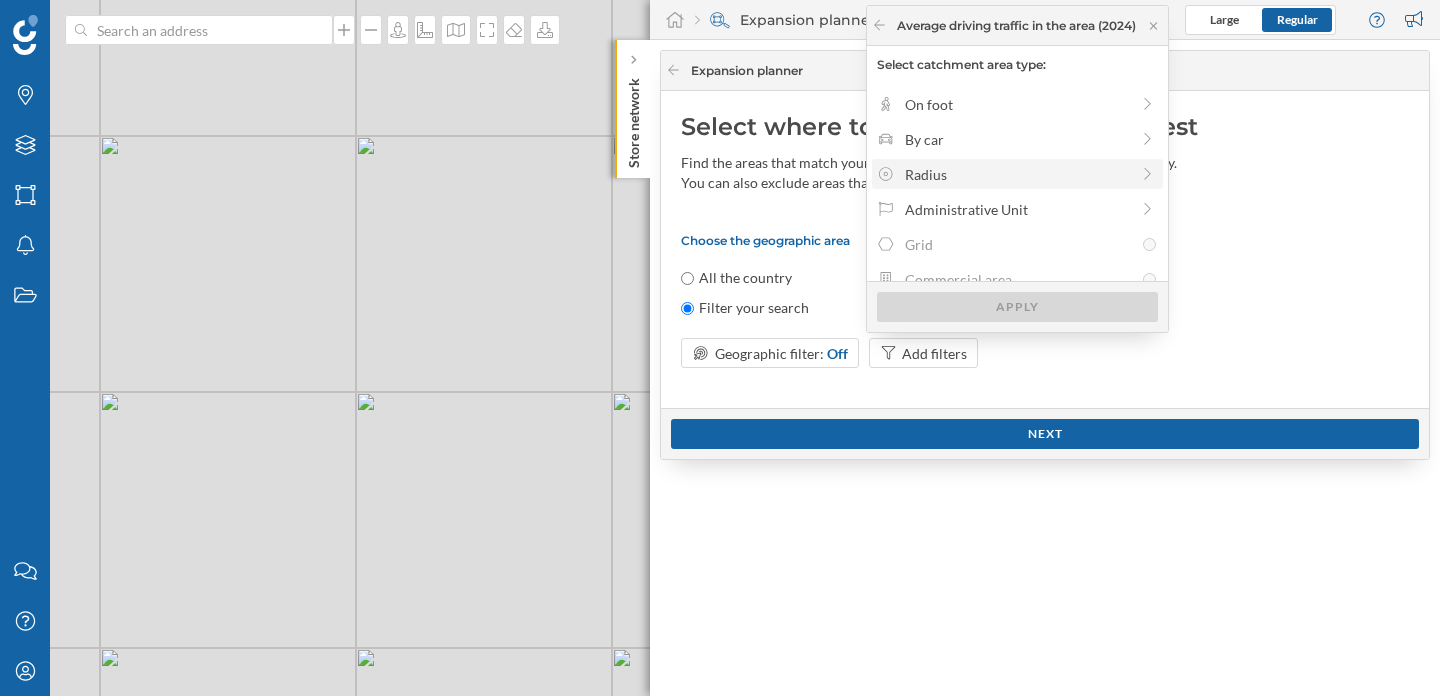 click on "Radius" at bounding box center (1017, 174) 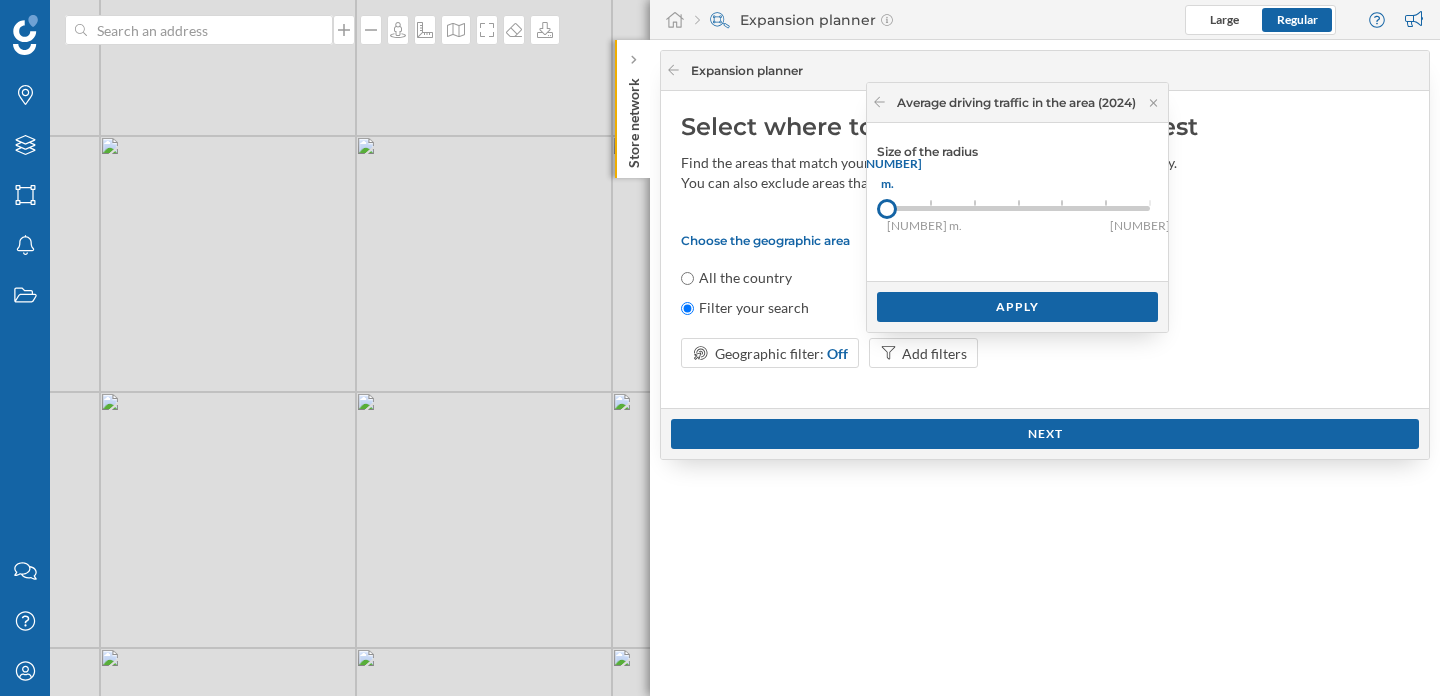 click on "[NUMBER]
m.
[NUMBER]
m.
[NUMBER]
m.
[NUMBER]
m.
[NUMBER]
m.
[NUMBER]
m.
[NUMBER]
m.
[NUMBER]
m." at bounding box center [1018, 208] 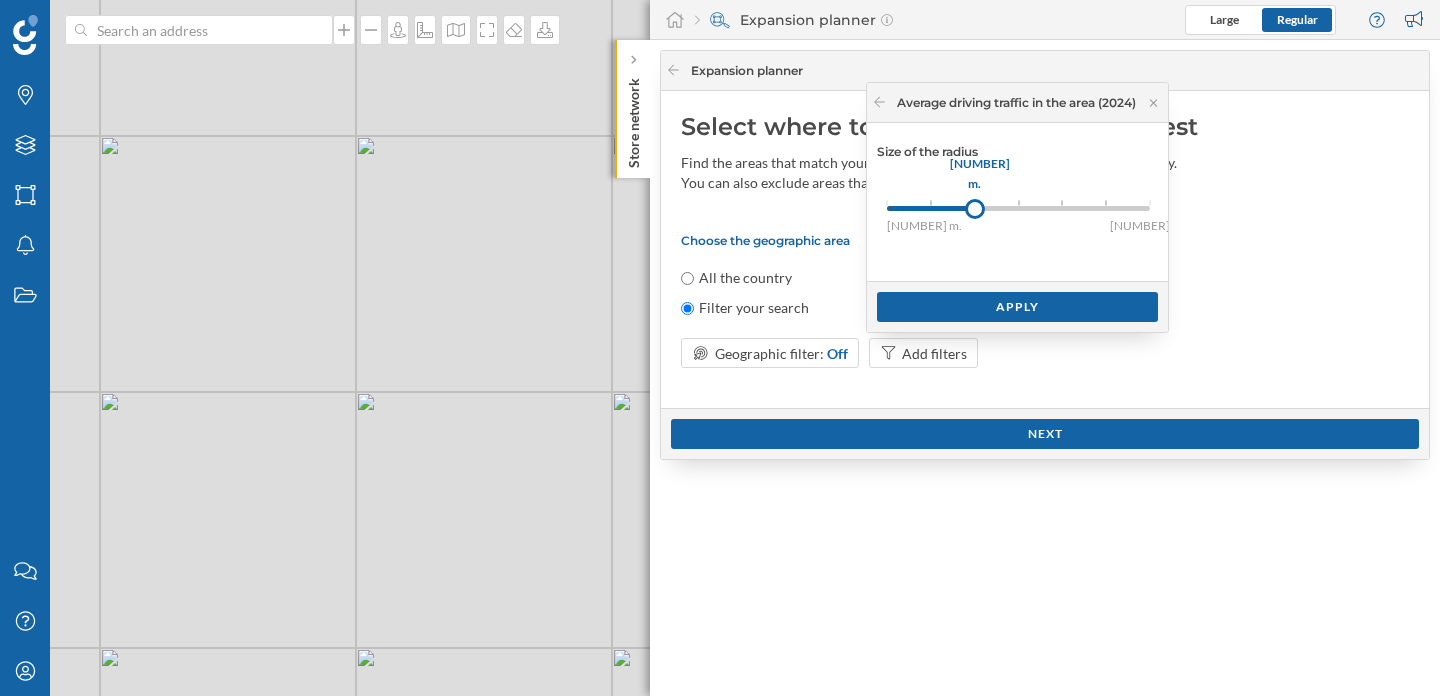 click on "[NUMBER]
m.
[NUMBER]
m.
[NUMBER]
m.
[NUMBER]
m.
[NUMBER]
m.
[NUMBER]
m.
[NUMBER]
m.
[NUMBER]
m." at bounding box center (1018, 208) 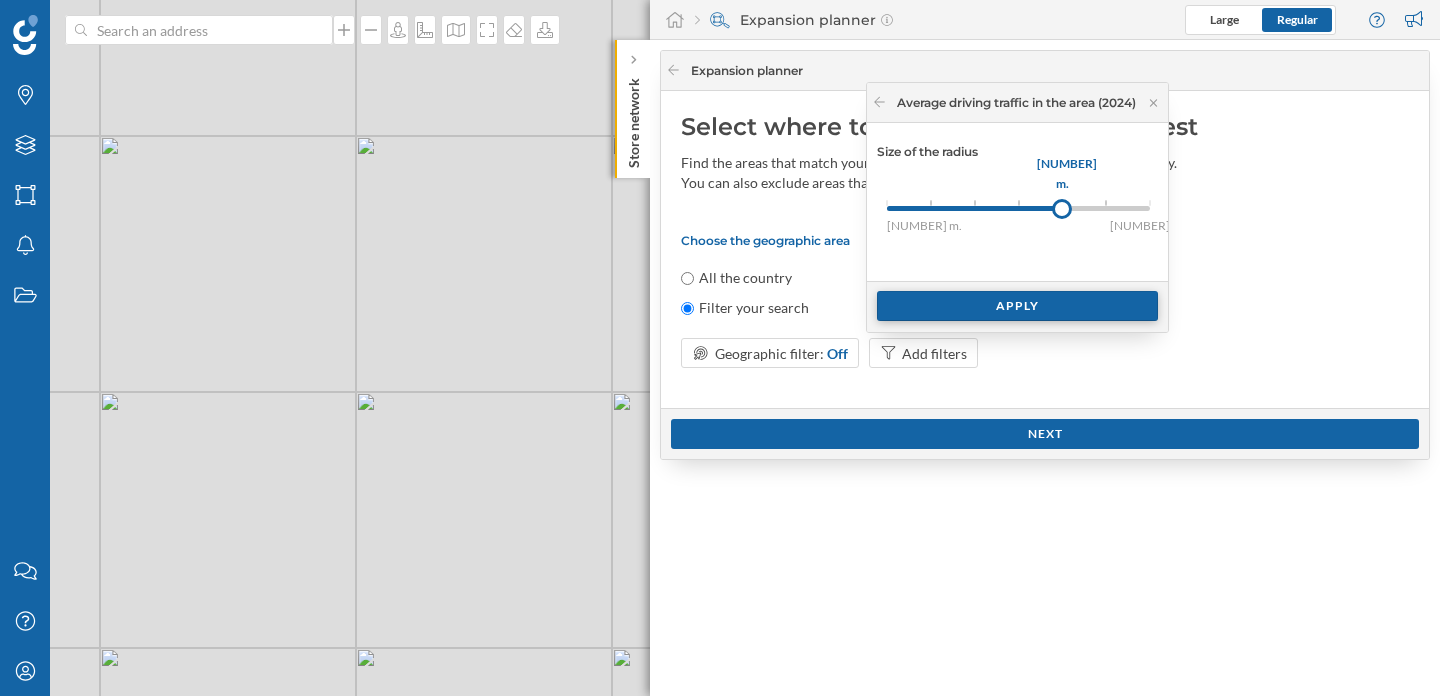 click on "Apply" at bounding box center (1017, 306) 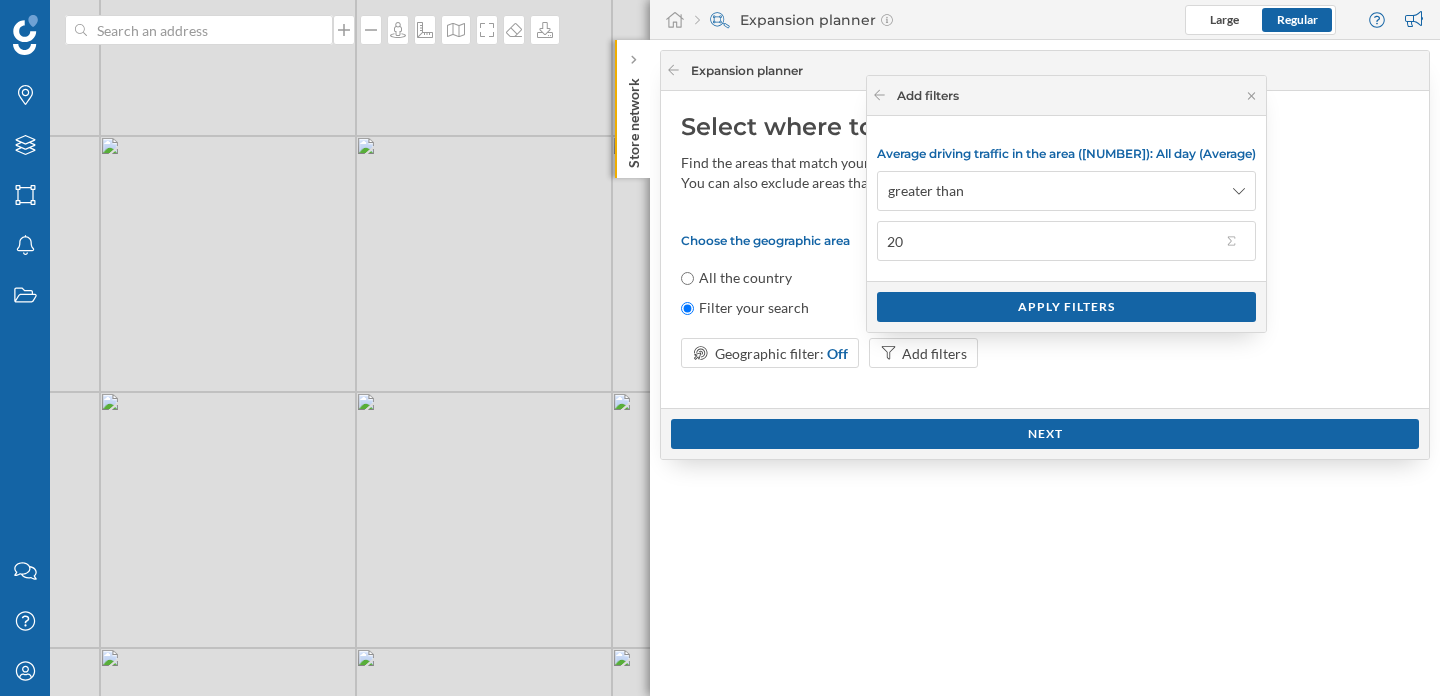 type on "2" 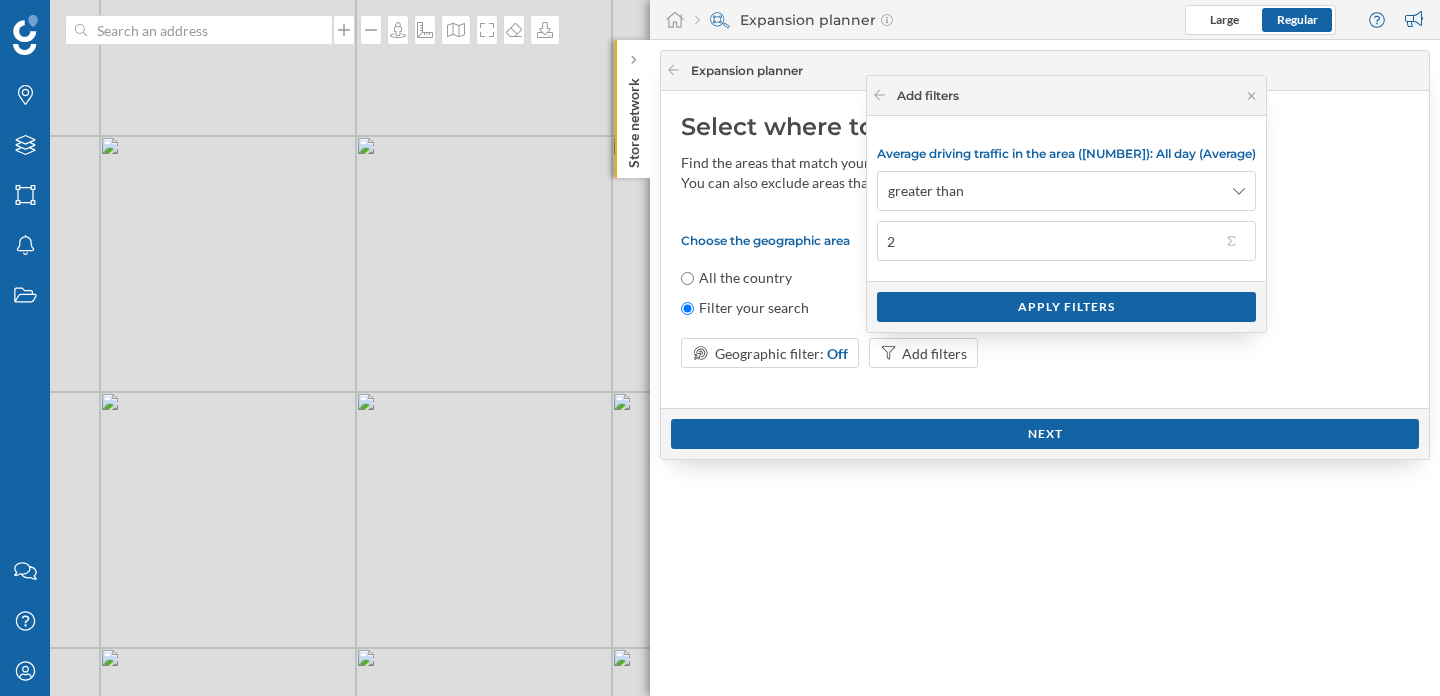 type 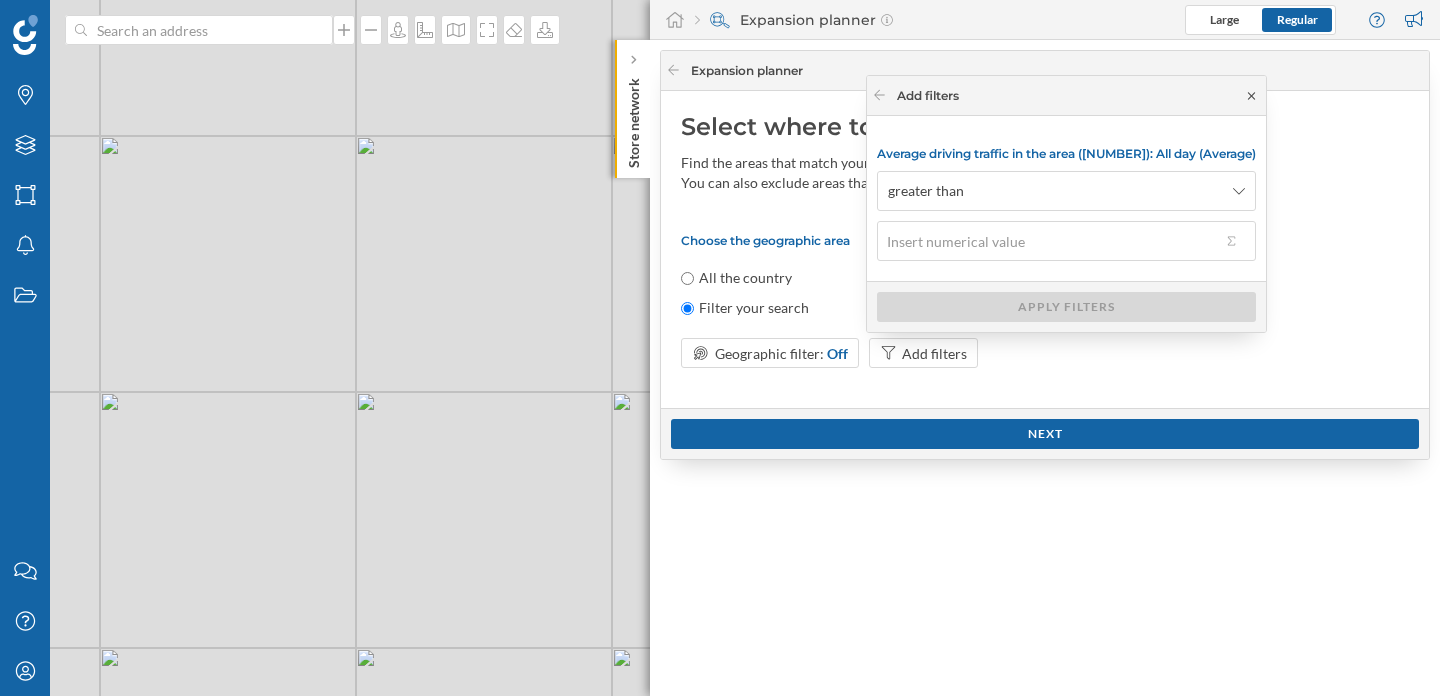 click 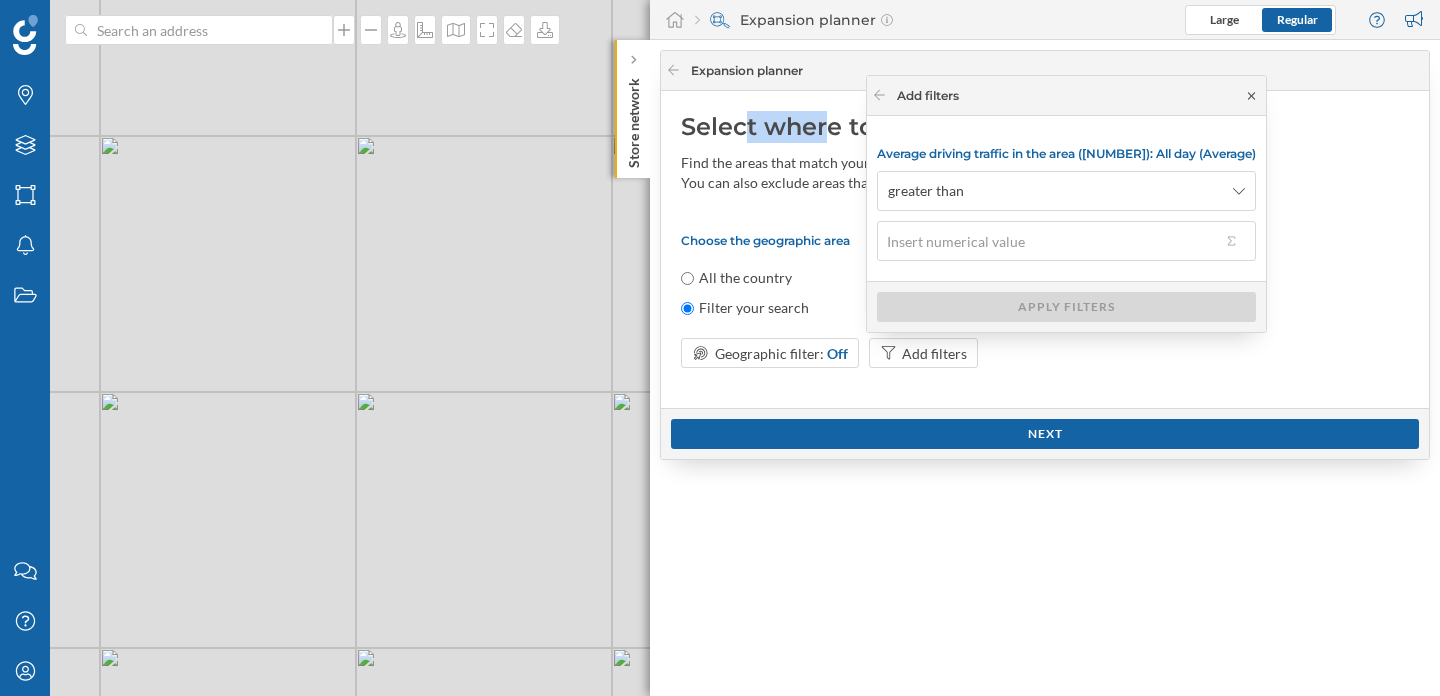 click on "Select where to find your areas of interest
Find the areas that match your success criteria within your preferred geography. You can also exclude areas that don’t match your criteria.
Choose the geographic area
All the country
Filter your search
Geographic filter:   Off
Add filters" at bounding box center (1045, 249) 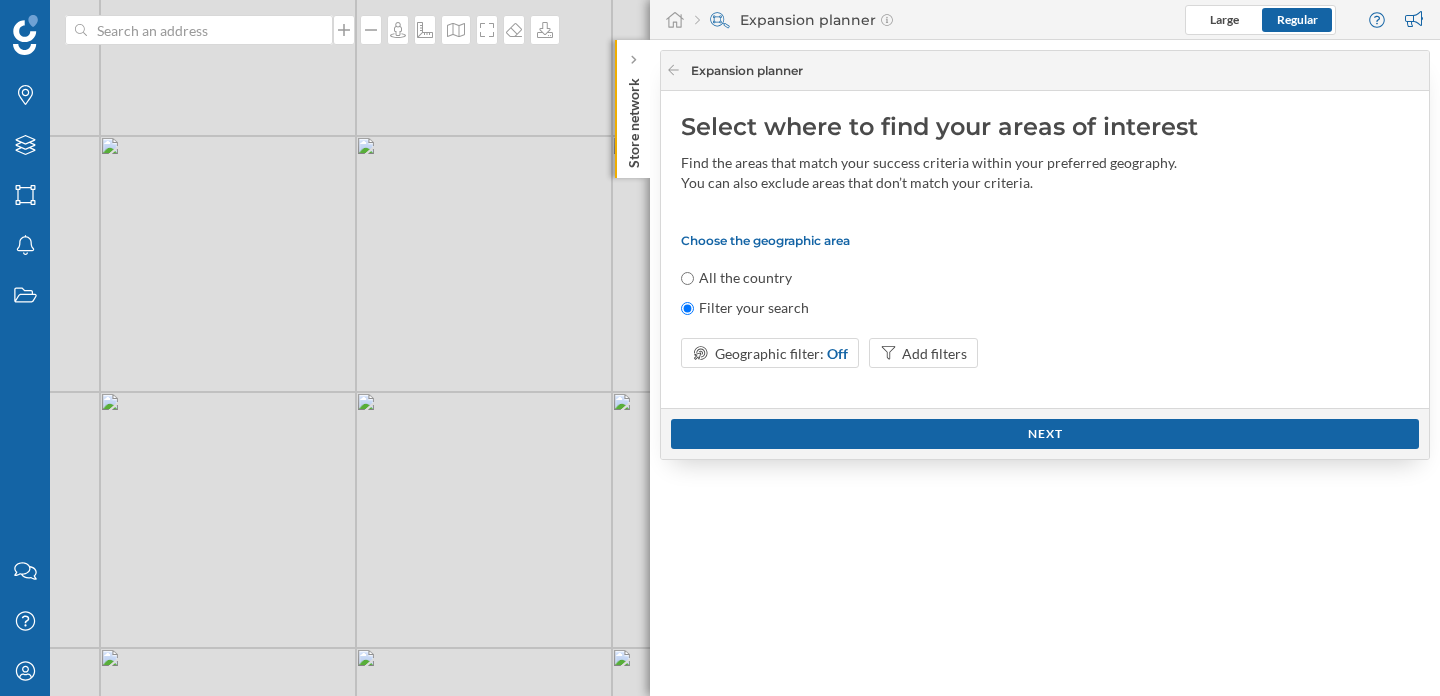 click on "Choose the geographic area
All the country
Filter your search
Geographic filter:   Off
Add filters" at bounding box center [1045, 310] 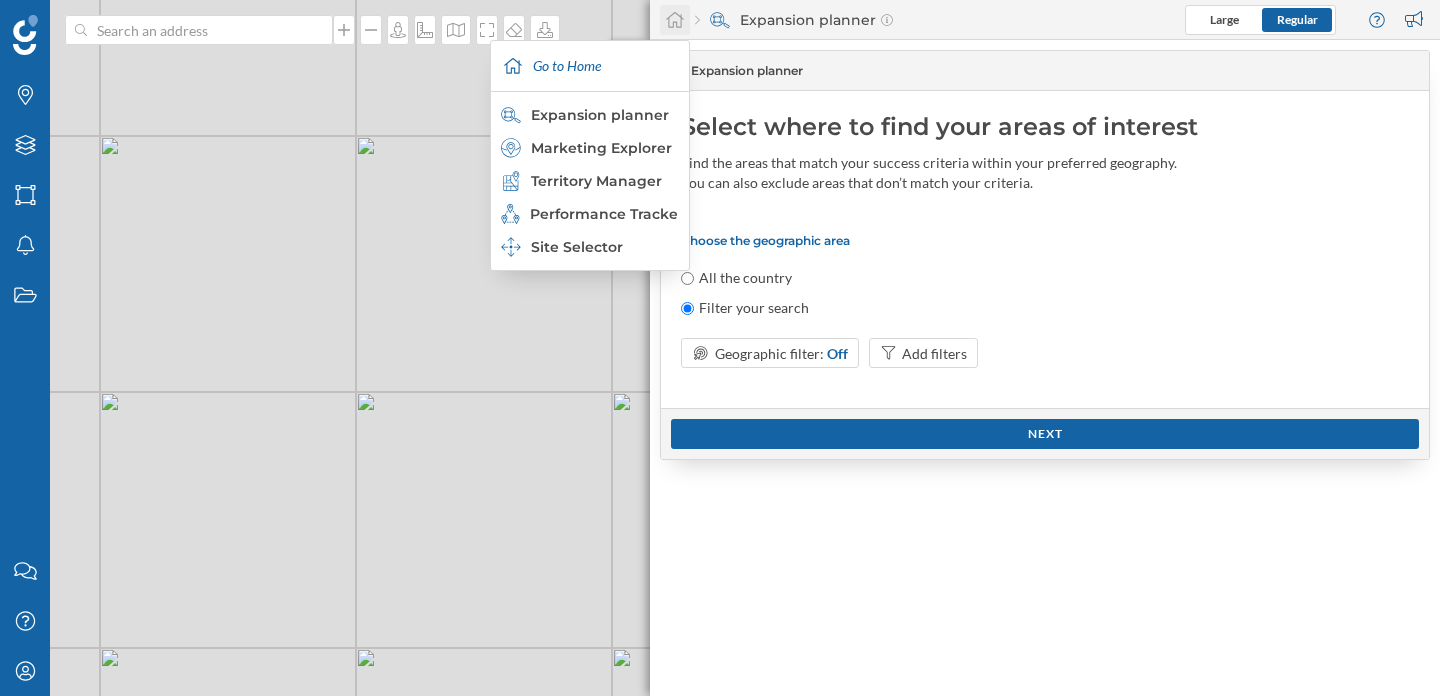 click 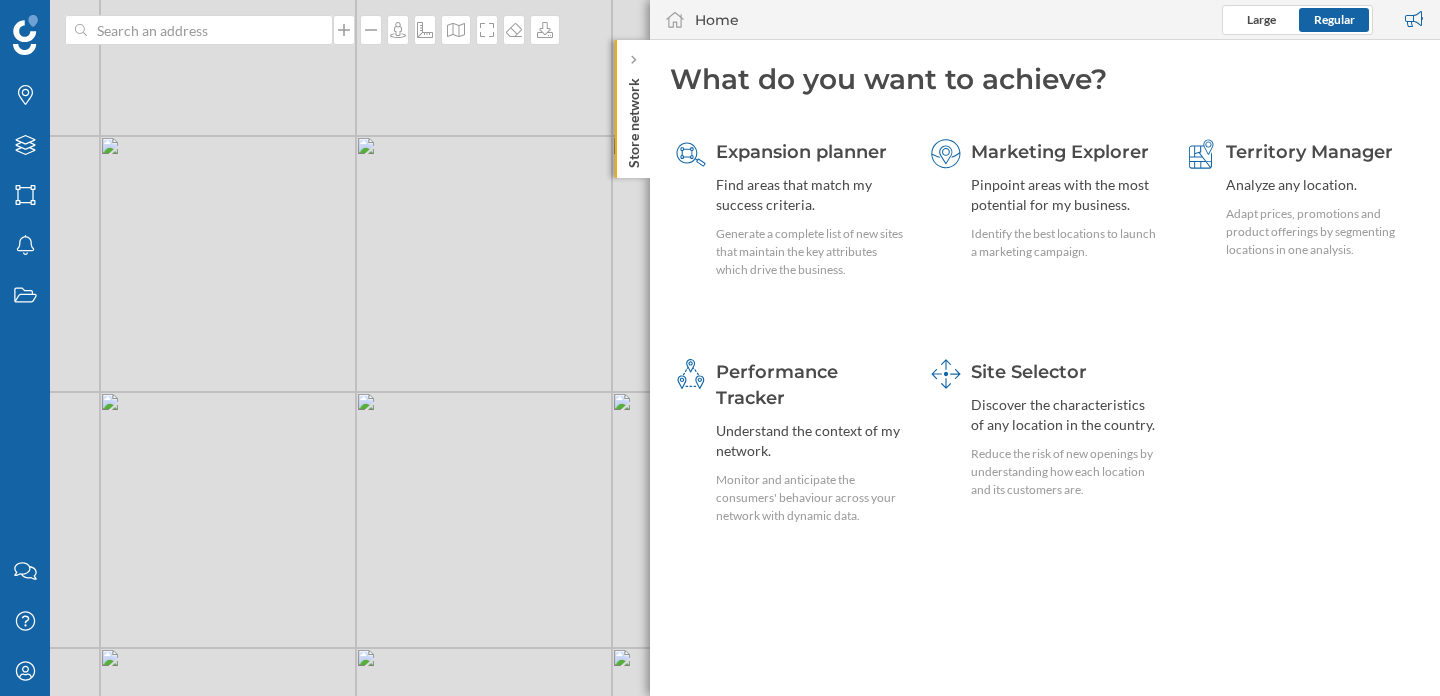 click on "©  Mapbox  ©  OpenStreetMap   Improve this map" at bounding box center (720, 348) 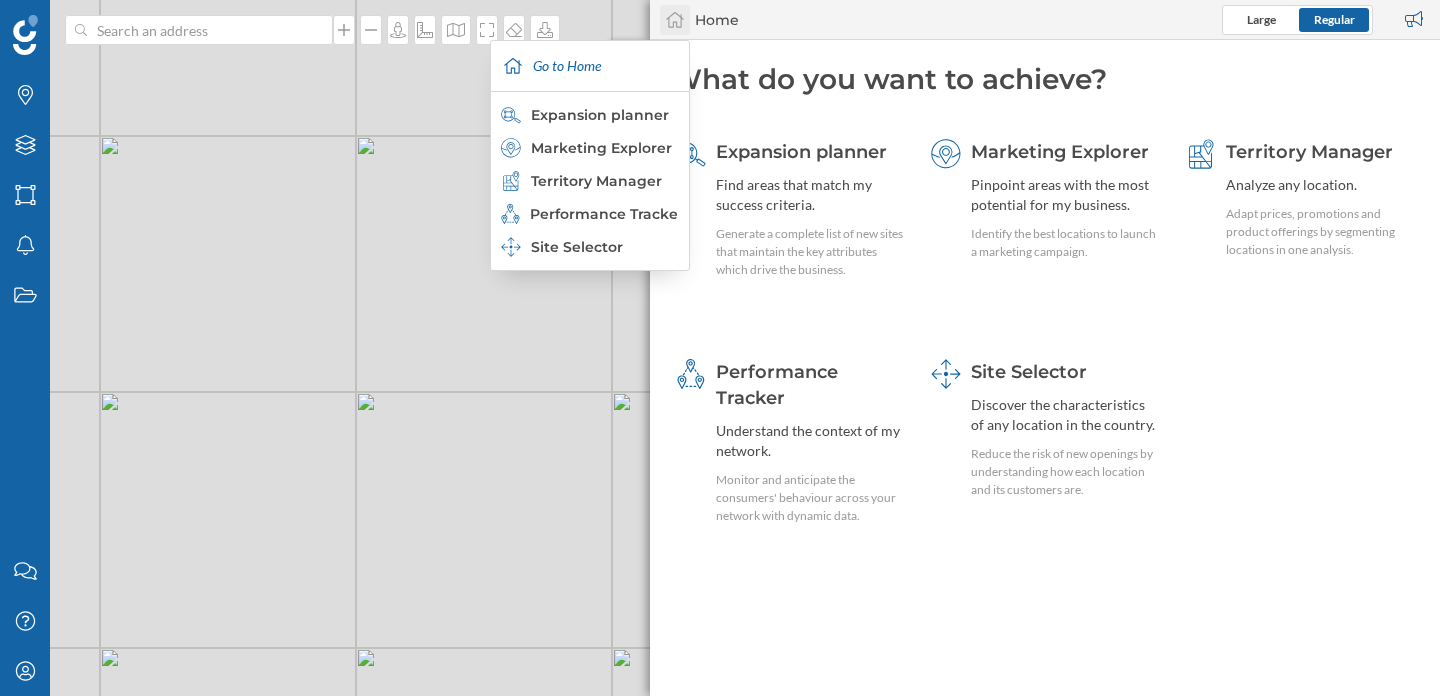 click 